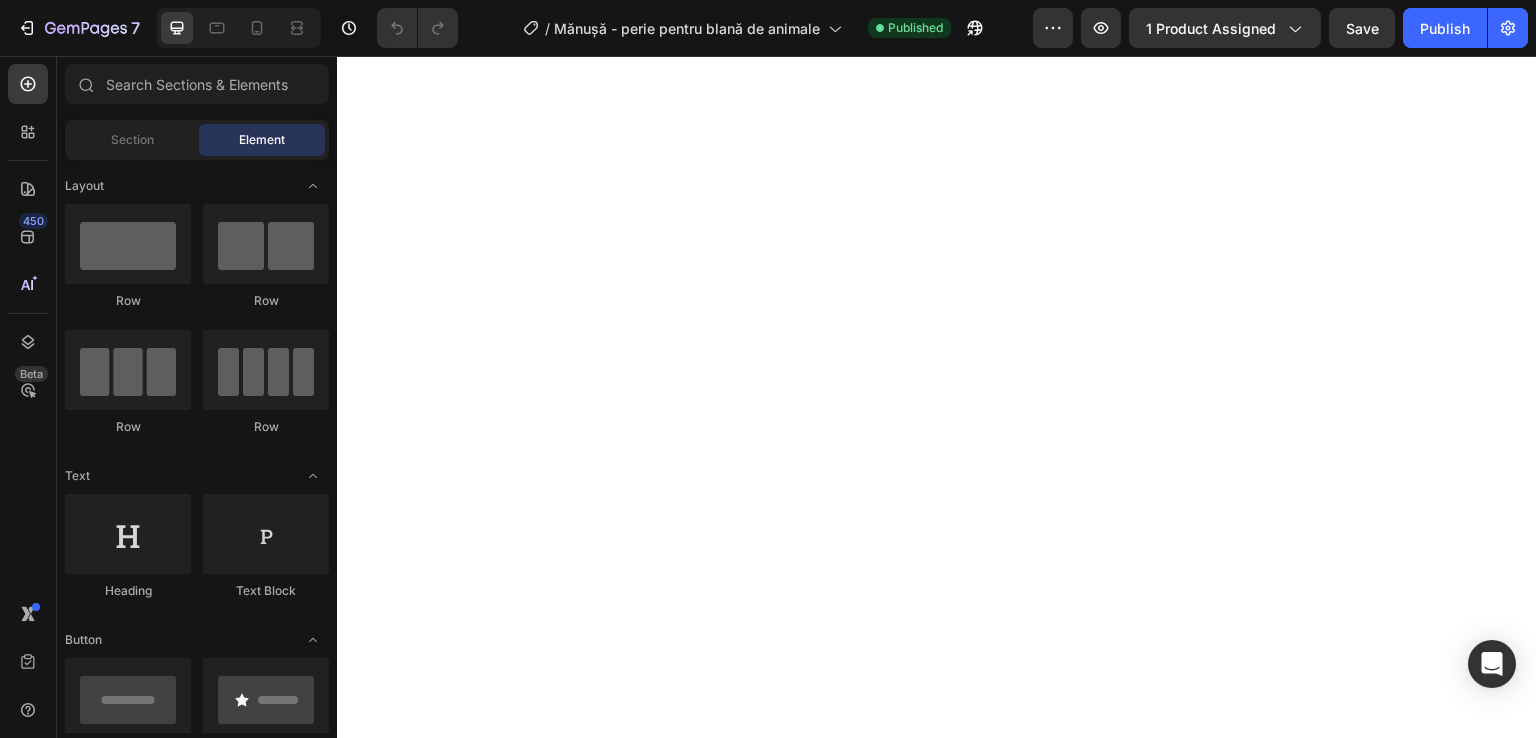 scroll, scrollTop: 0, scrollLeft: 0, axis: both 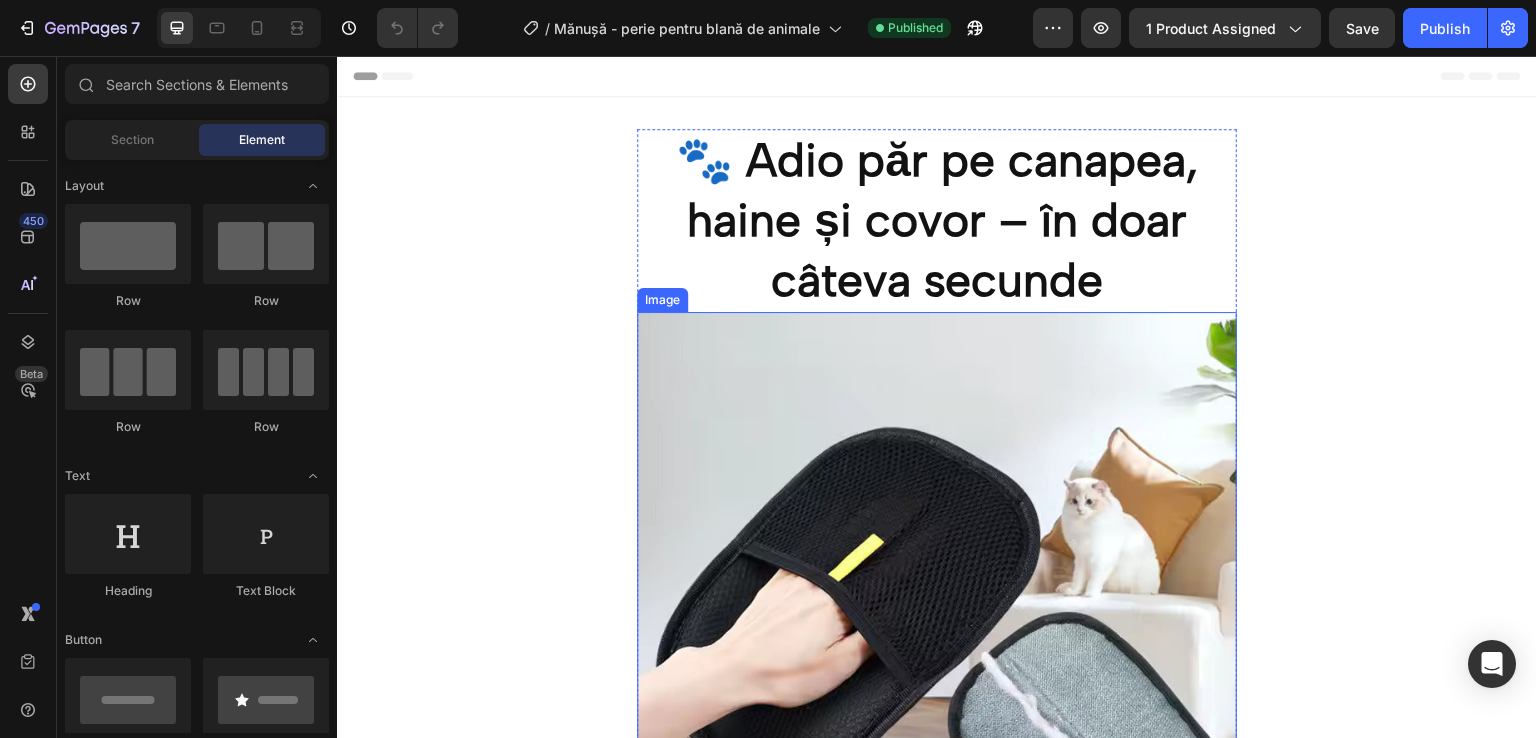 click on "🐾 Adio păr pe canapea, haine și covor – în doar câteva secunde" at bounding box center [937, 220] 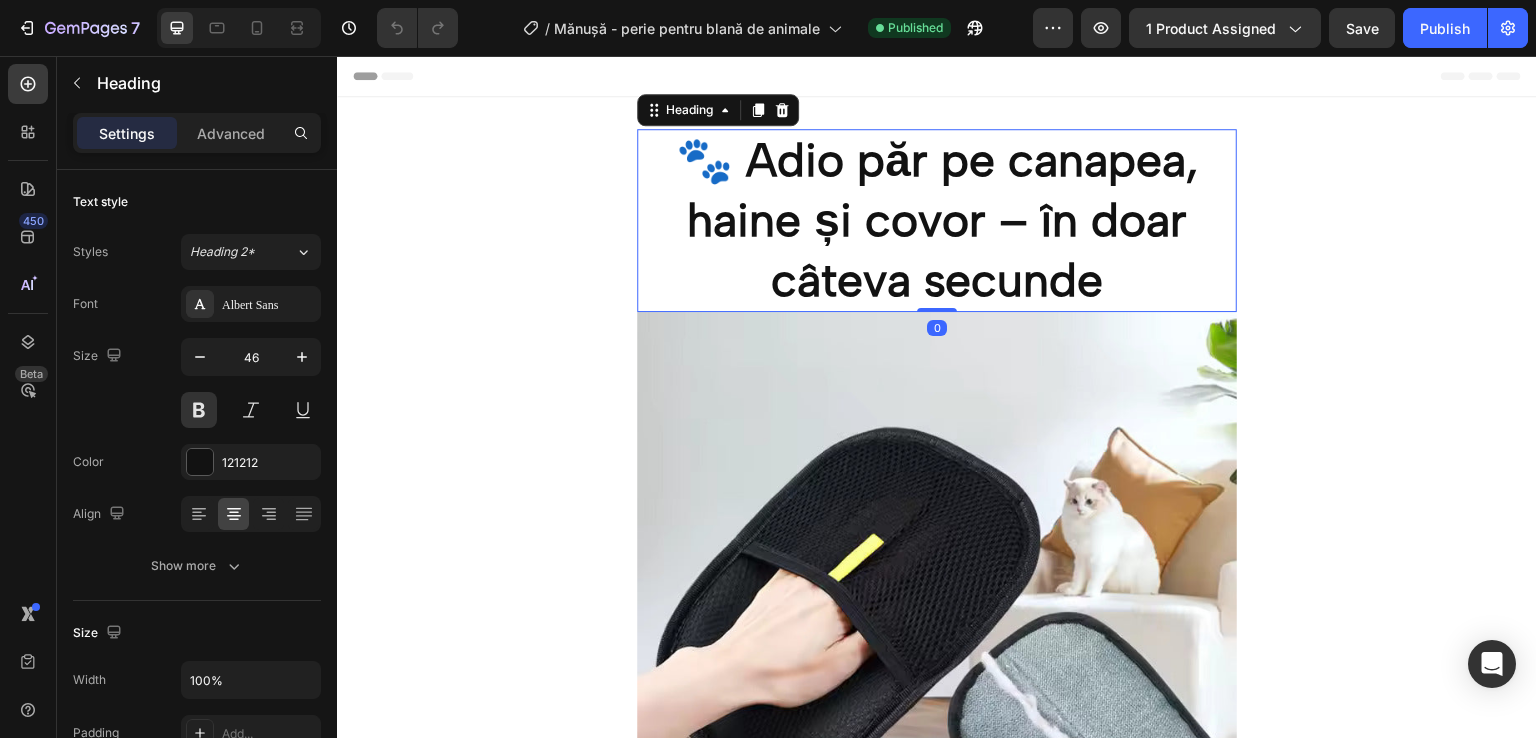 click on "🐾 Adio păr pe canapea, haine și covor – în doar câteva secunde" at bounding box center [937, 220] 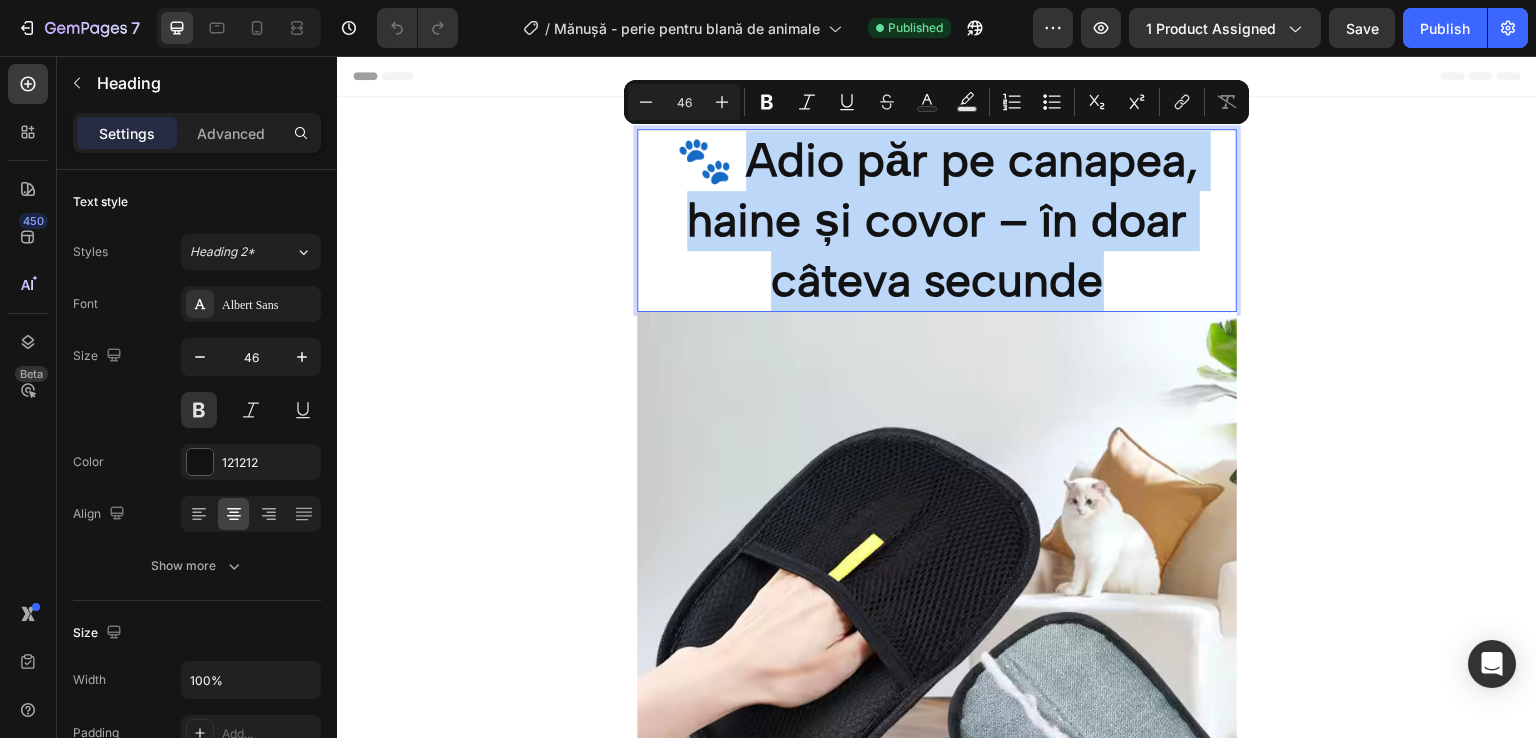 drag, startPoint x: 749, startPoint y: 151, endPoint x: 1103, endPoint y: 293, distance: 381.4184 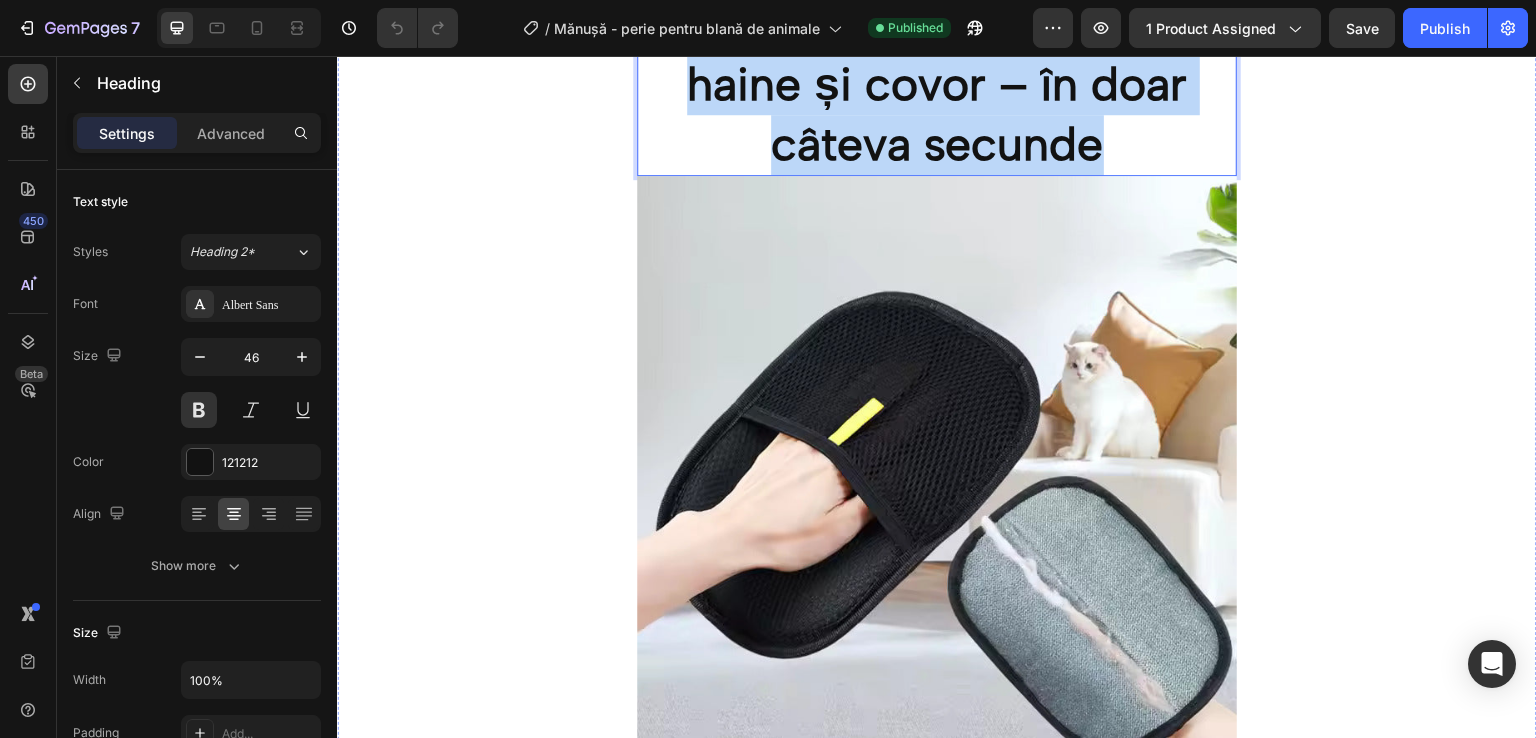 scroll, scrollTop: 400, scrollLeft: 0, axis: vertical 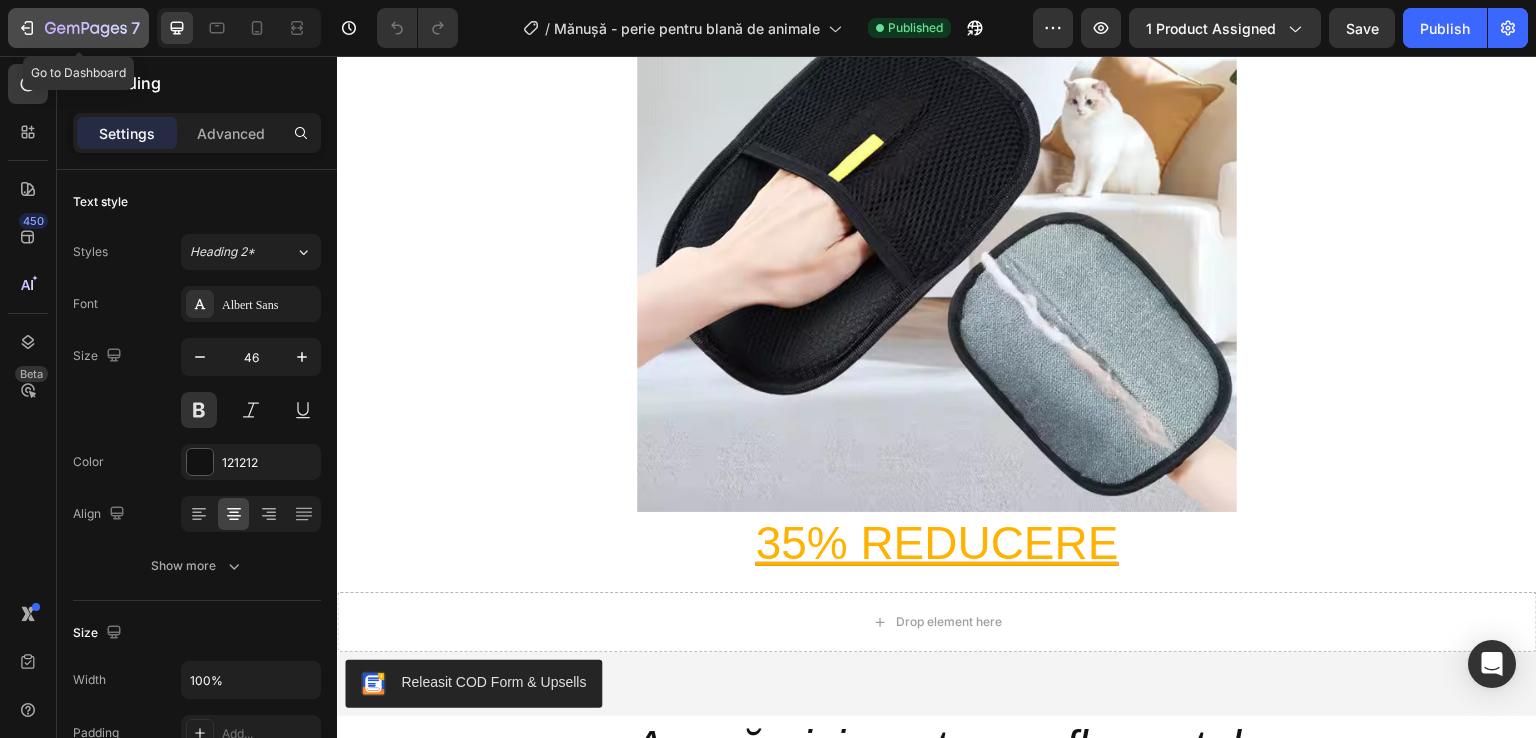 click on "7" 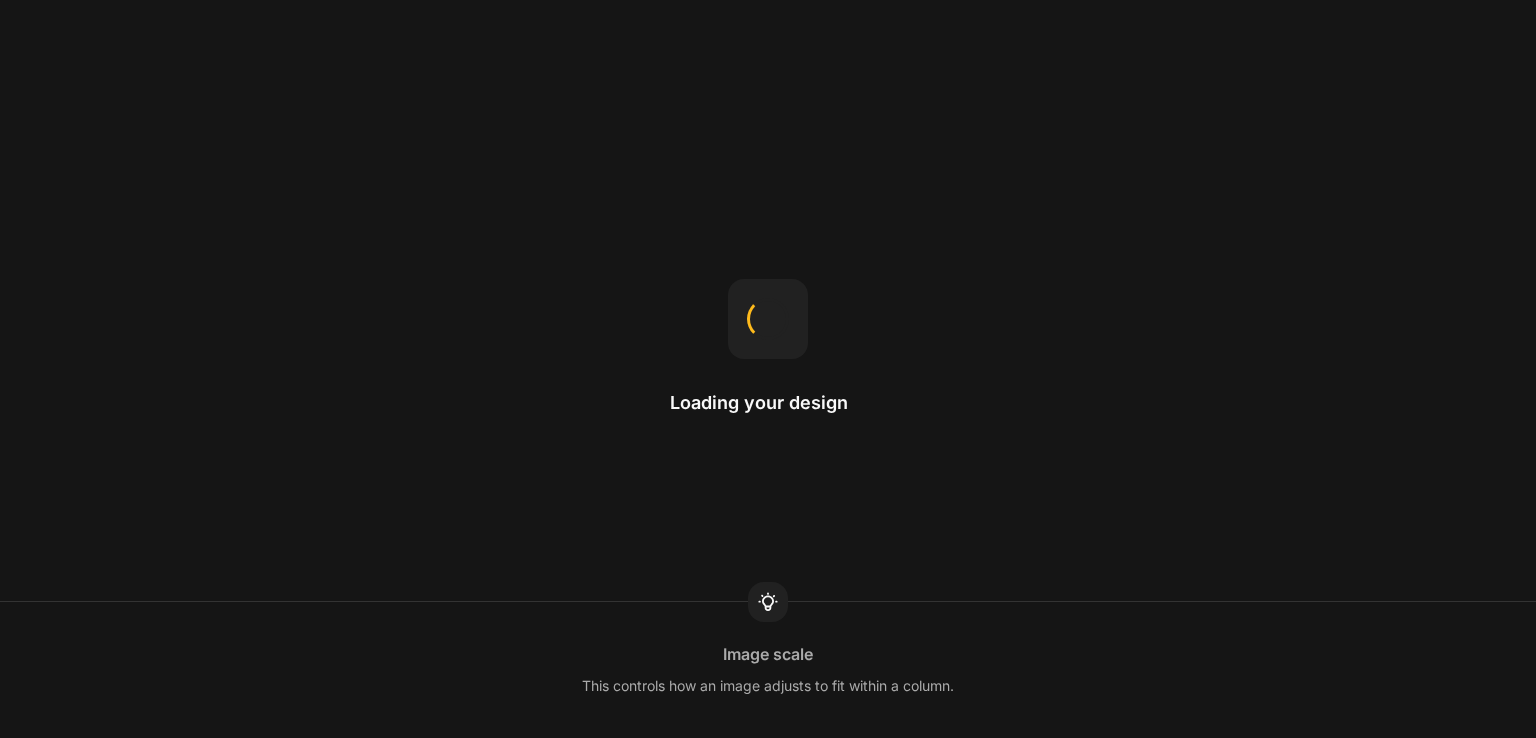 scroll, scrollTop: 0, scrollLeft: 0, axis: both 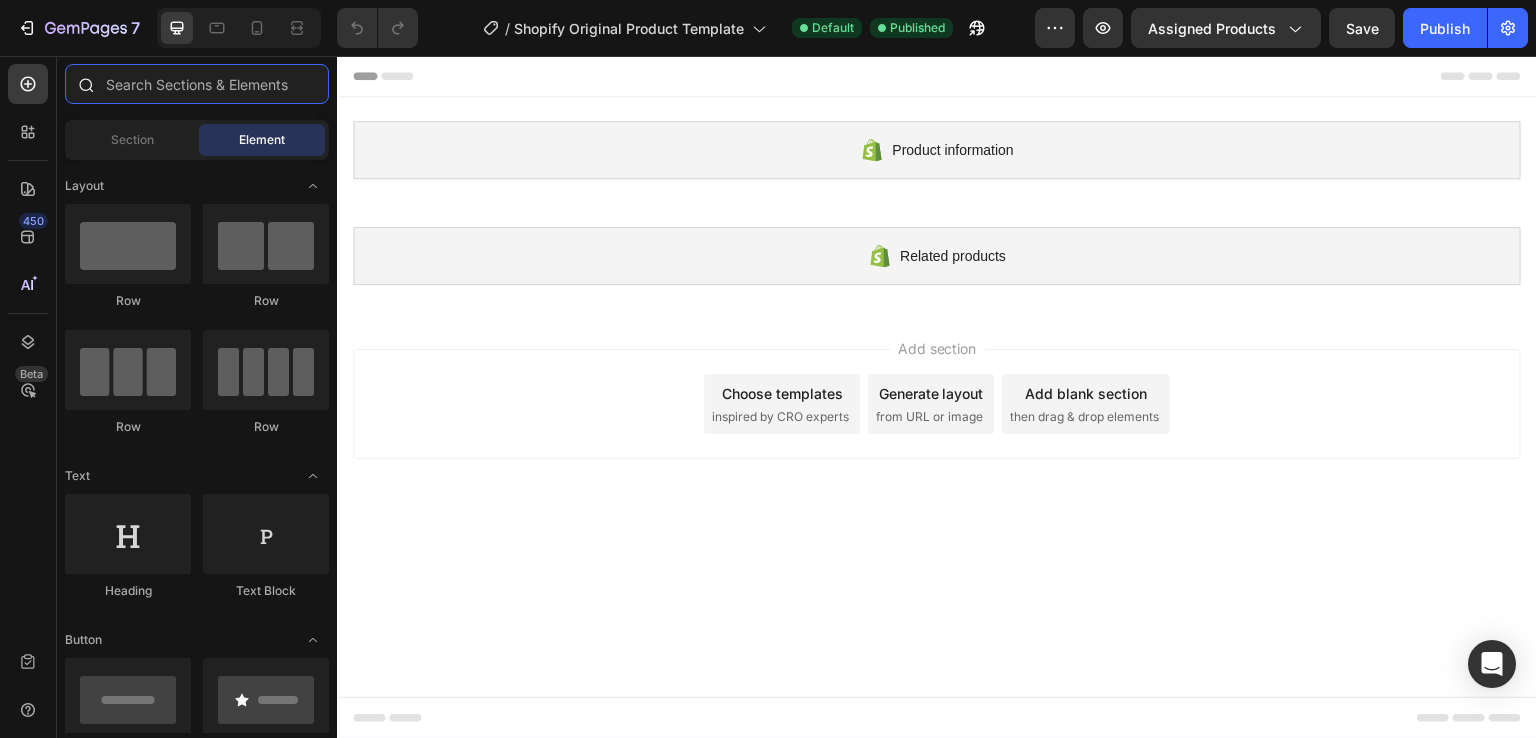 click at bounding box center (197, 84) 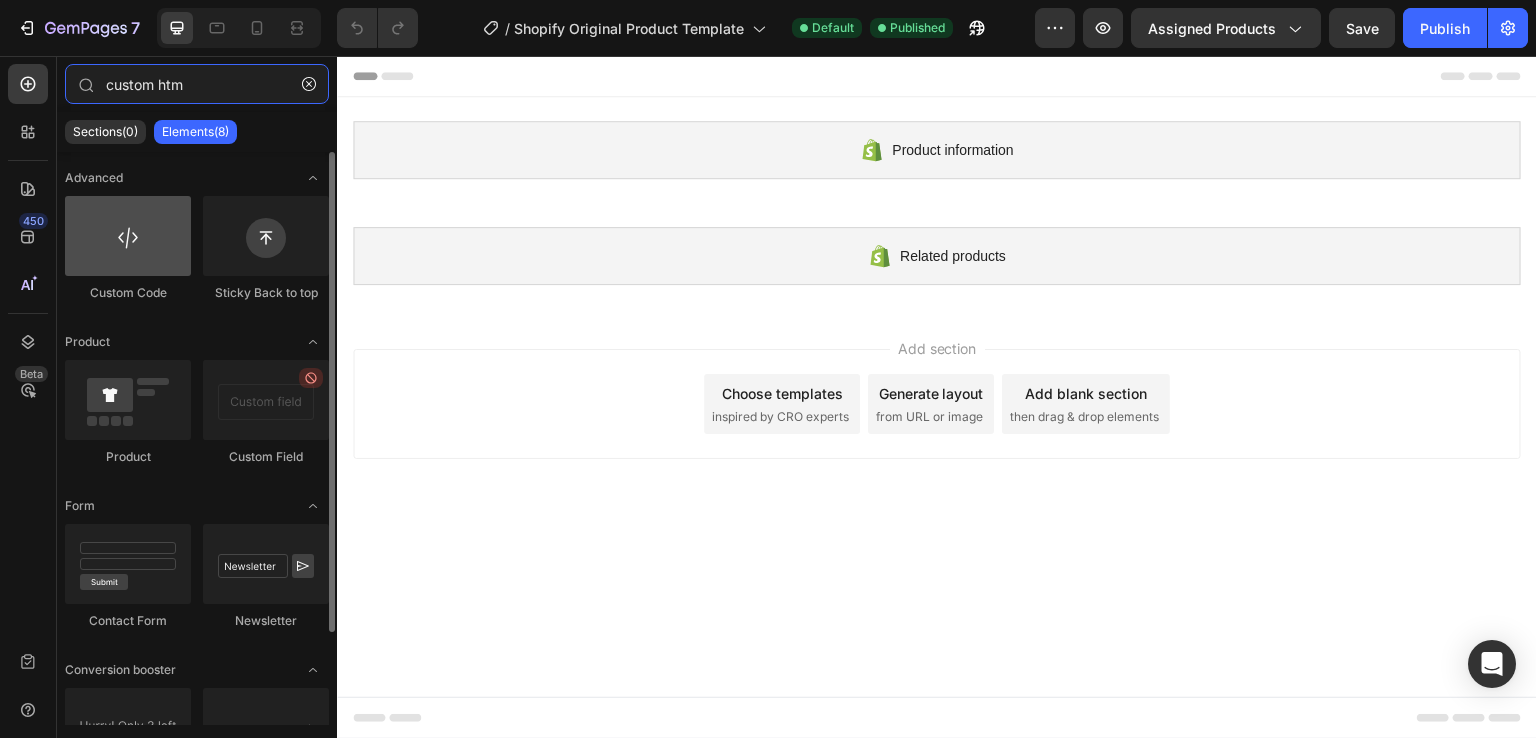 type on "custom htm" 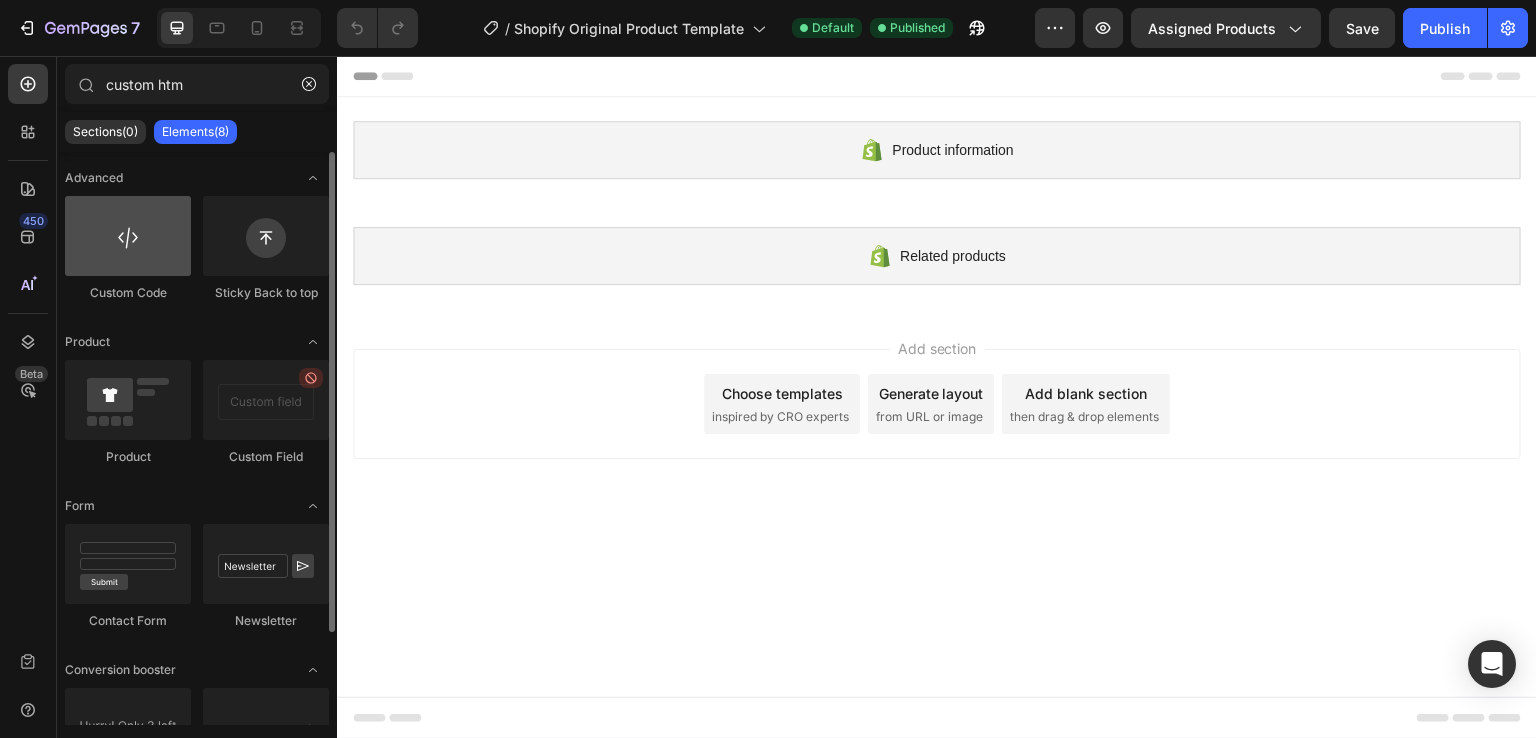 click at bounding box center [128, 236] 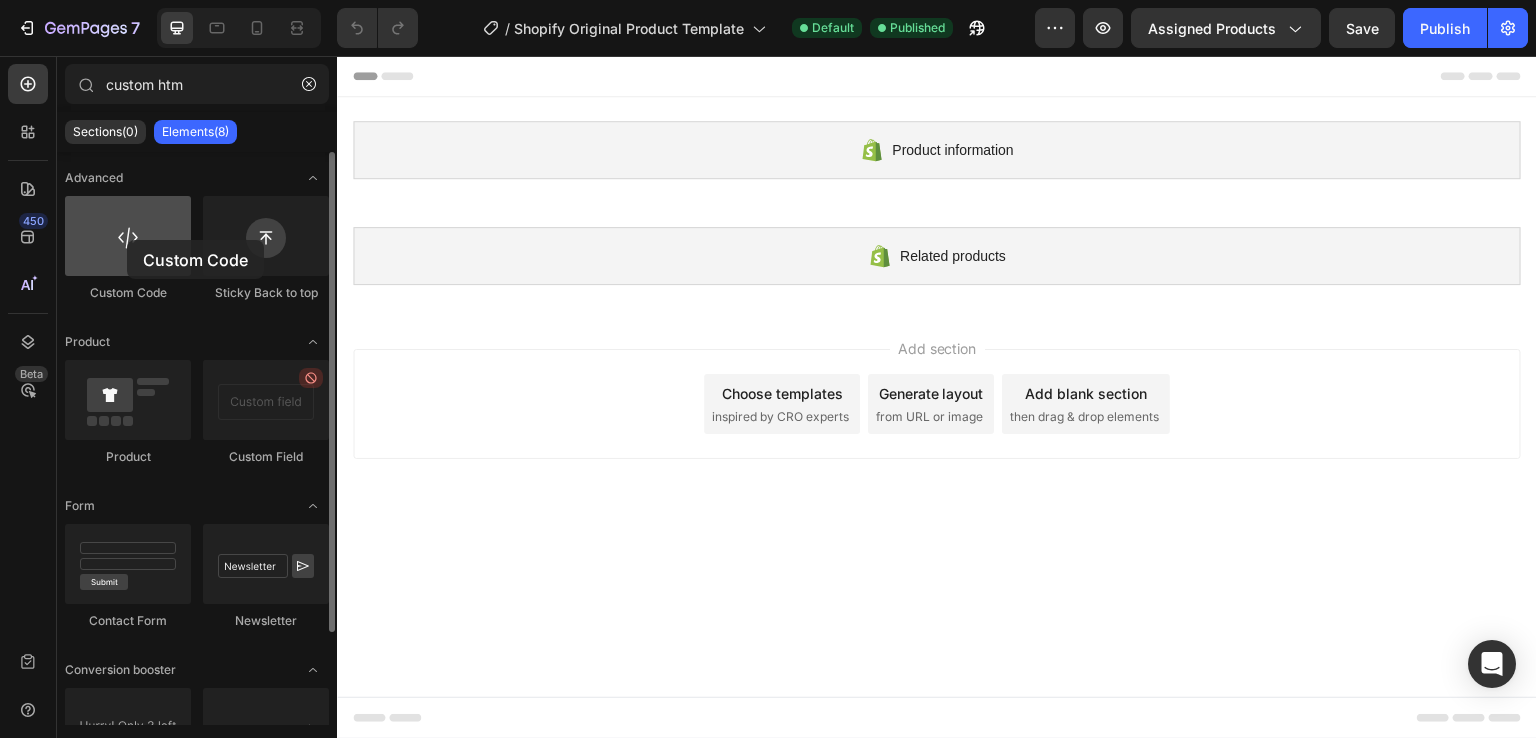 click at bounding box center [128, 236] 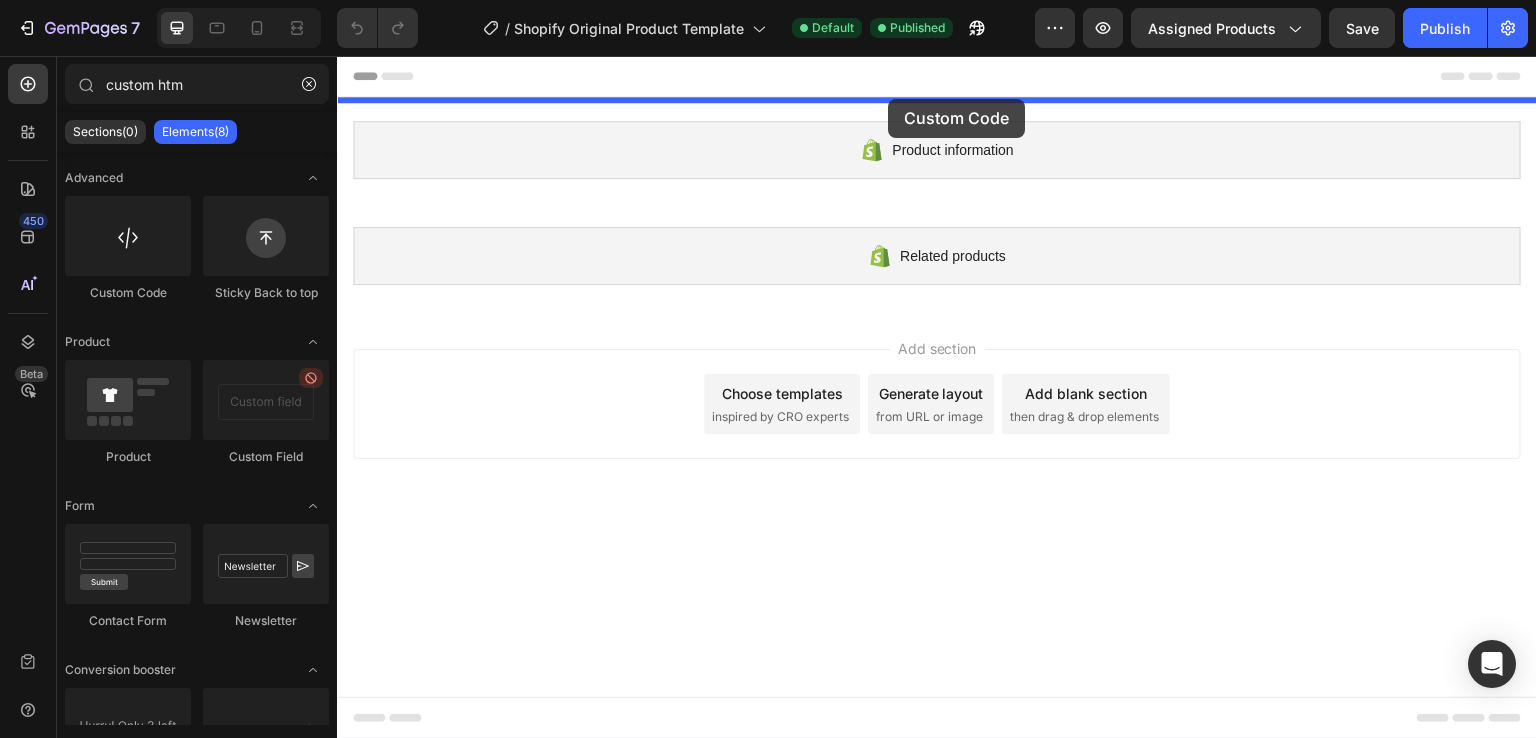 drag, startPoint x: 464, startPoint y: 297, endPoint x: 888, endPoint y: 99, distance: 467.953 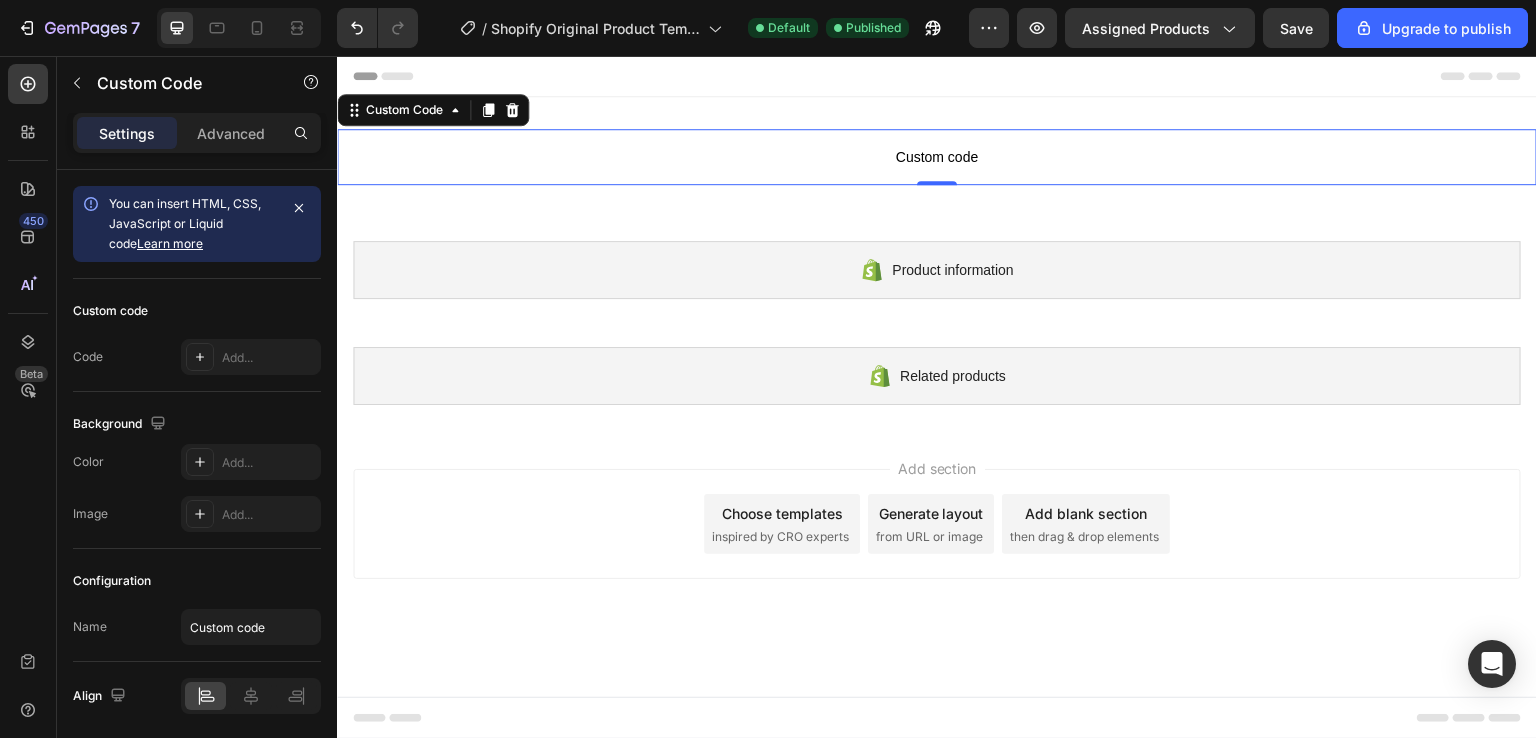 click on "Custom code" at bounding box center (937, 157) 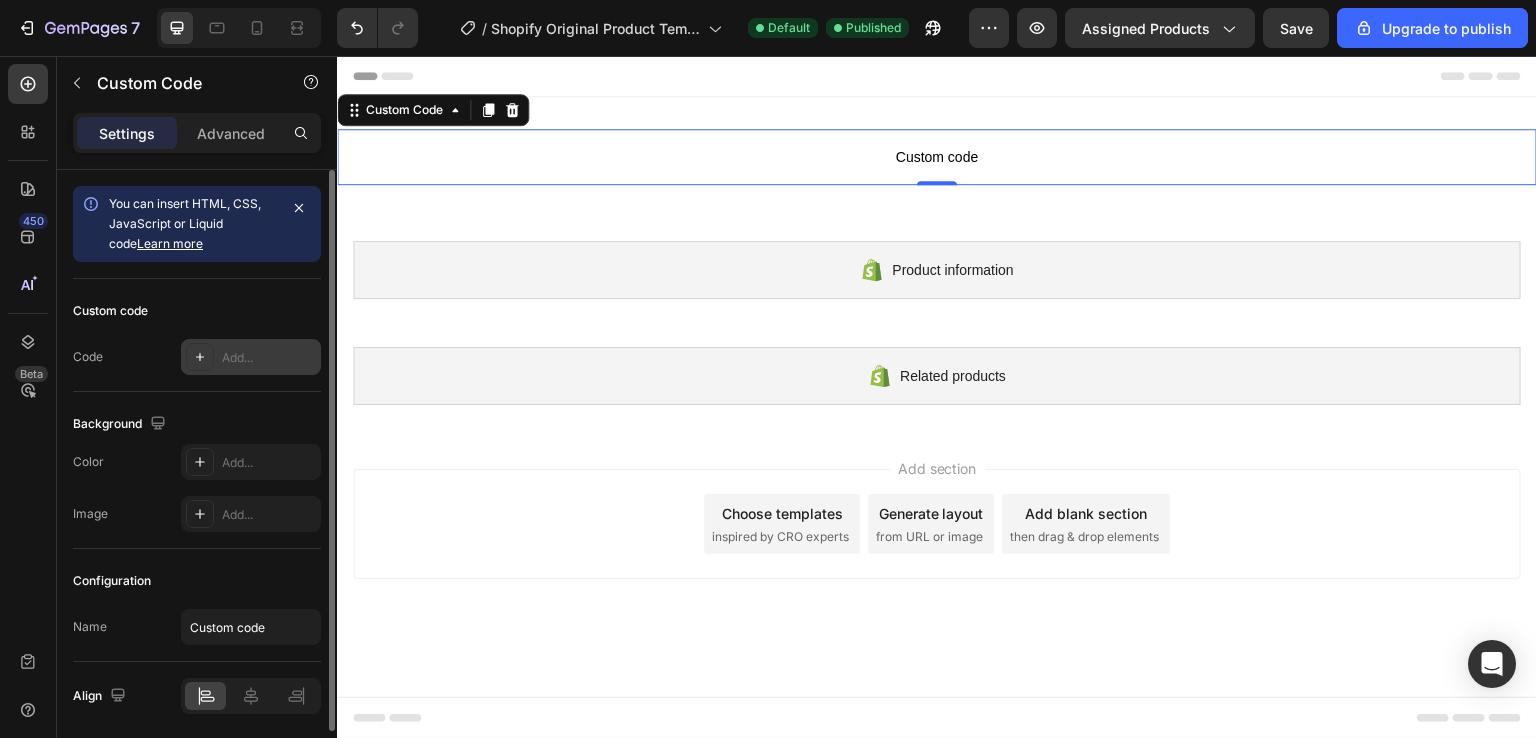 click on "Add..." at bounding box center [269, 358] 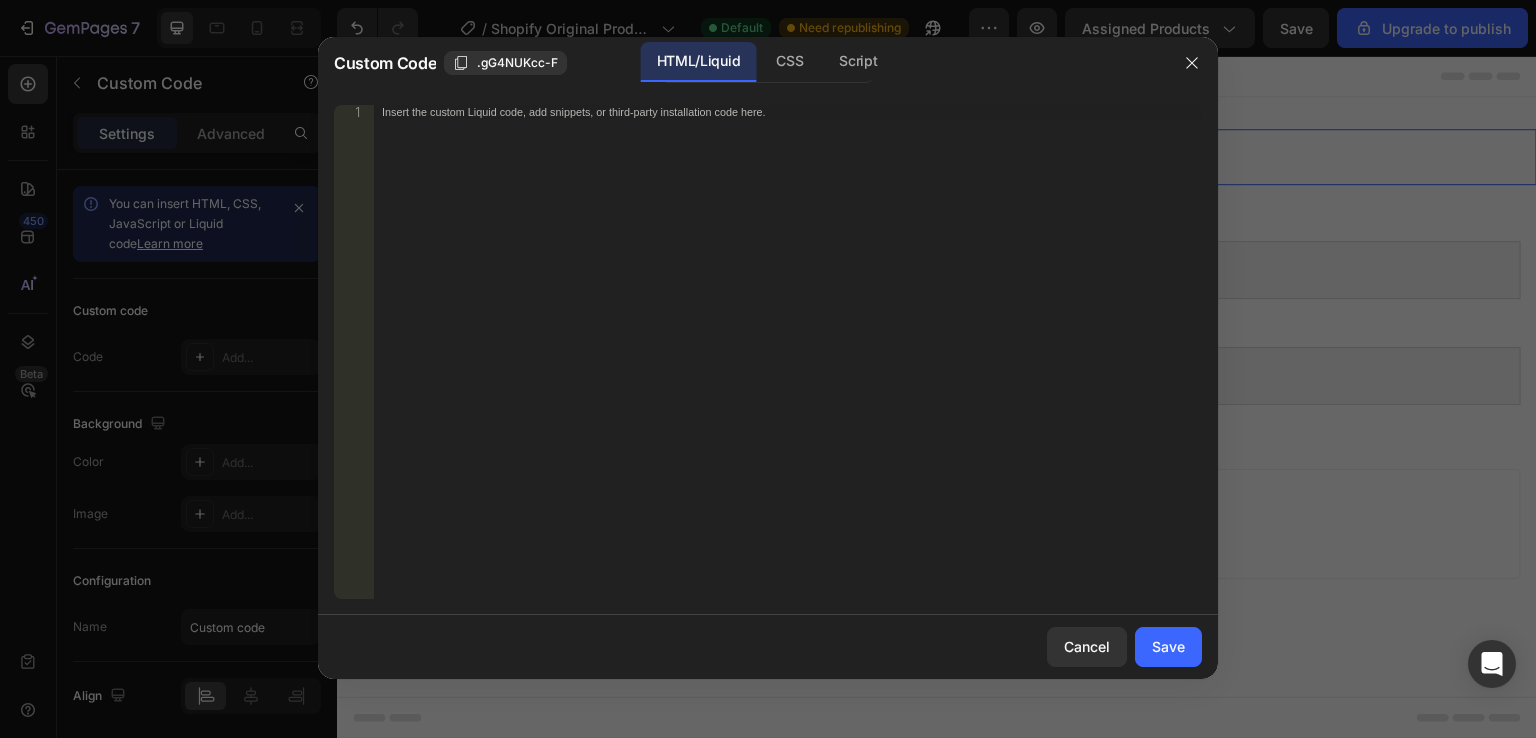click on "Insert the custom Liquid code, add snippets, or third-party installation code here." at bounding box center [746, 112] 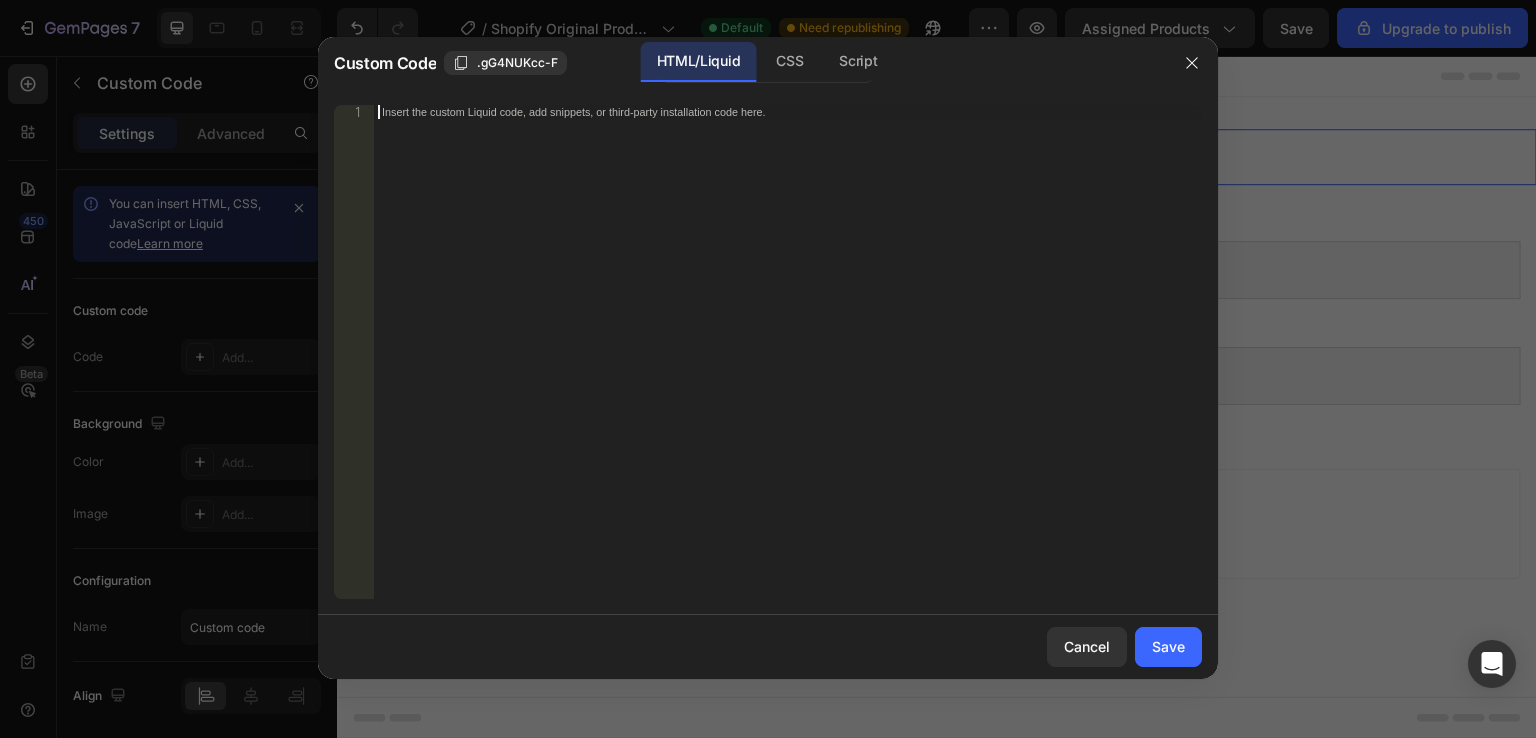 paste on "</html>" 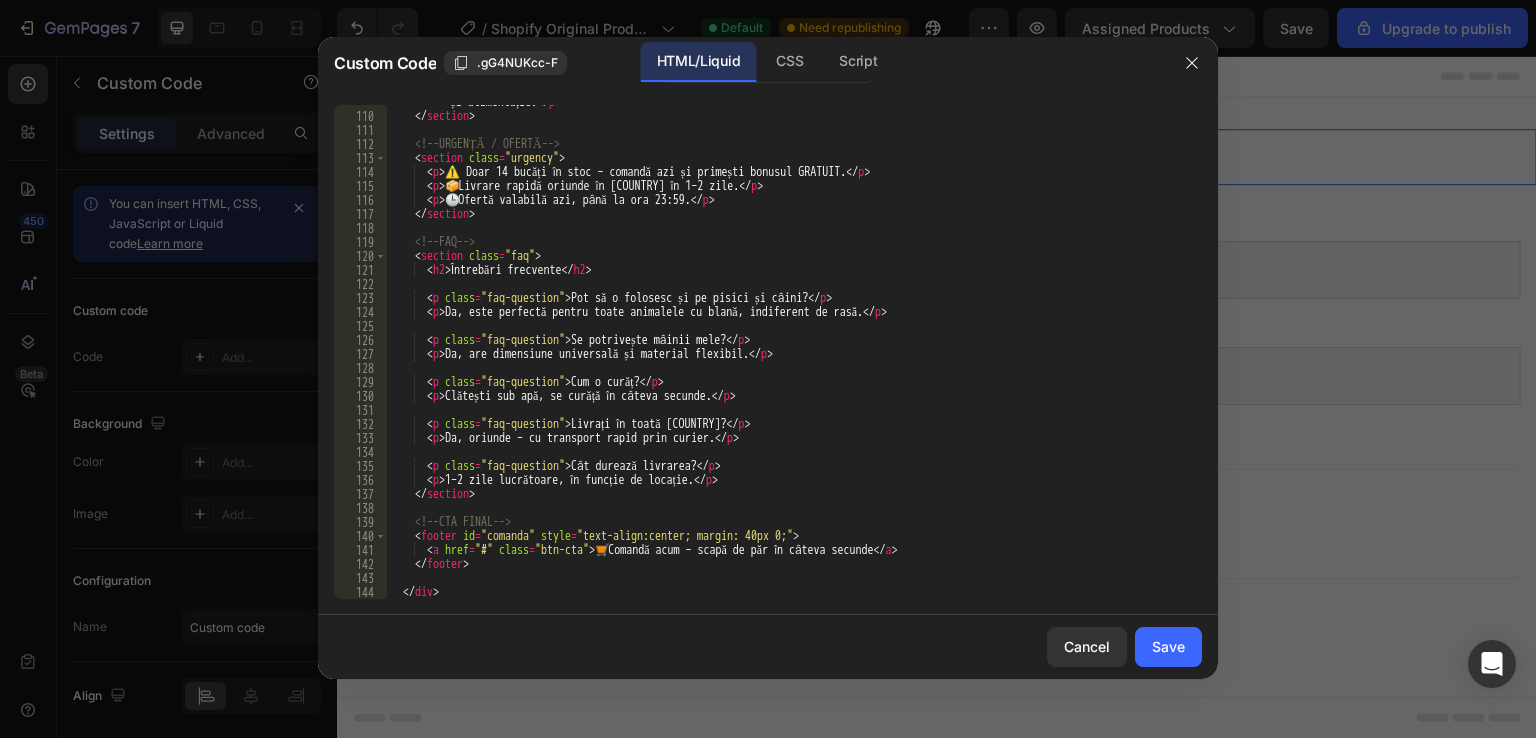 scroll, scrollTop: 1760, scrollLeft: 0, axis: vertical 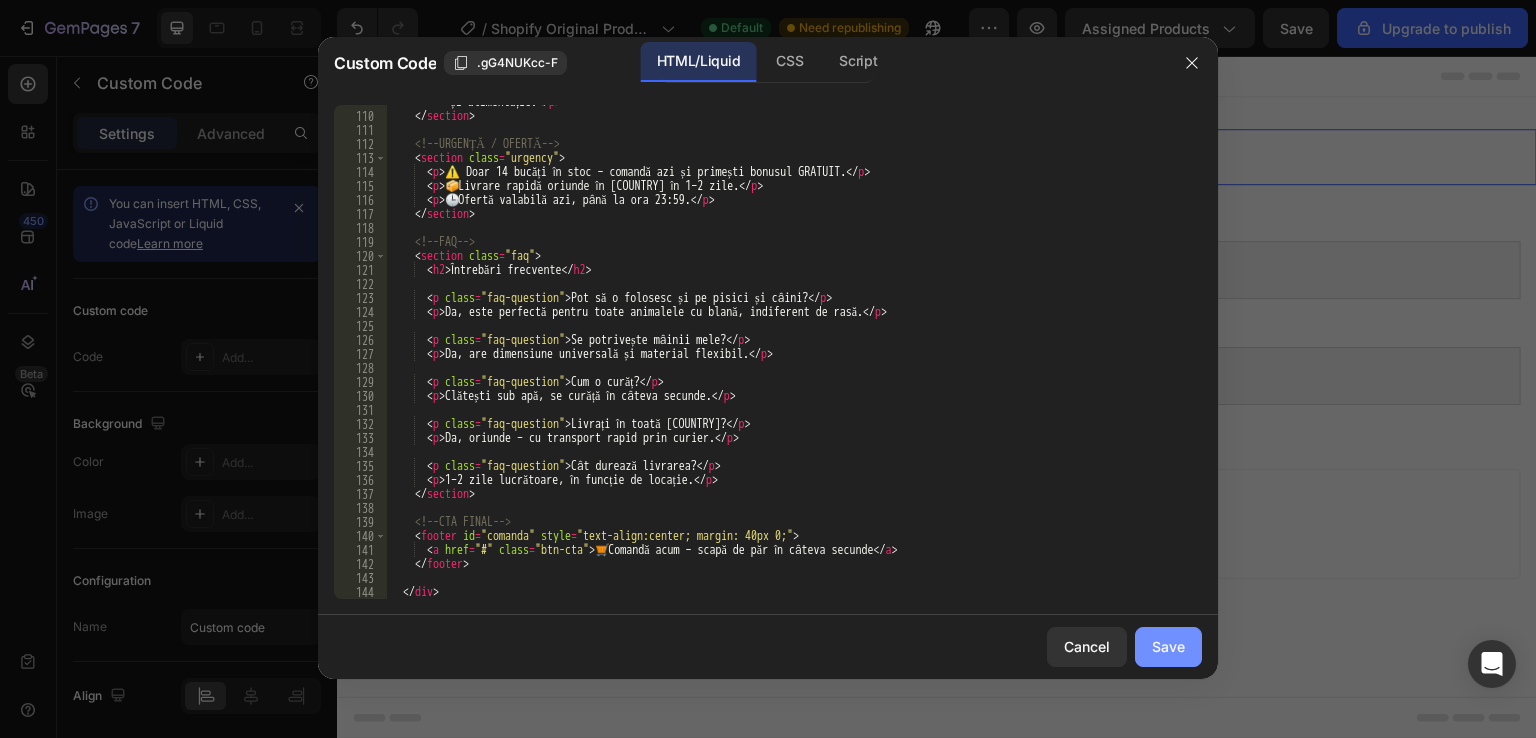 click on "Save" at bounding box center [1168, 646] 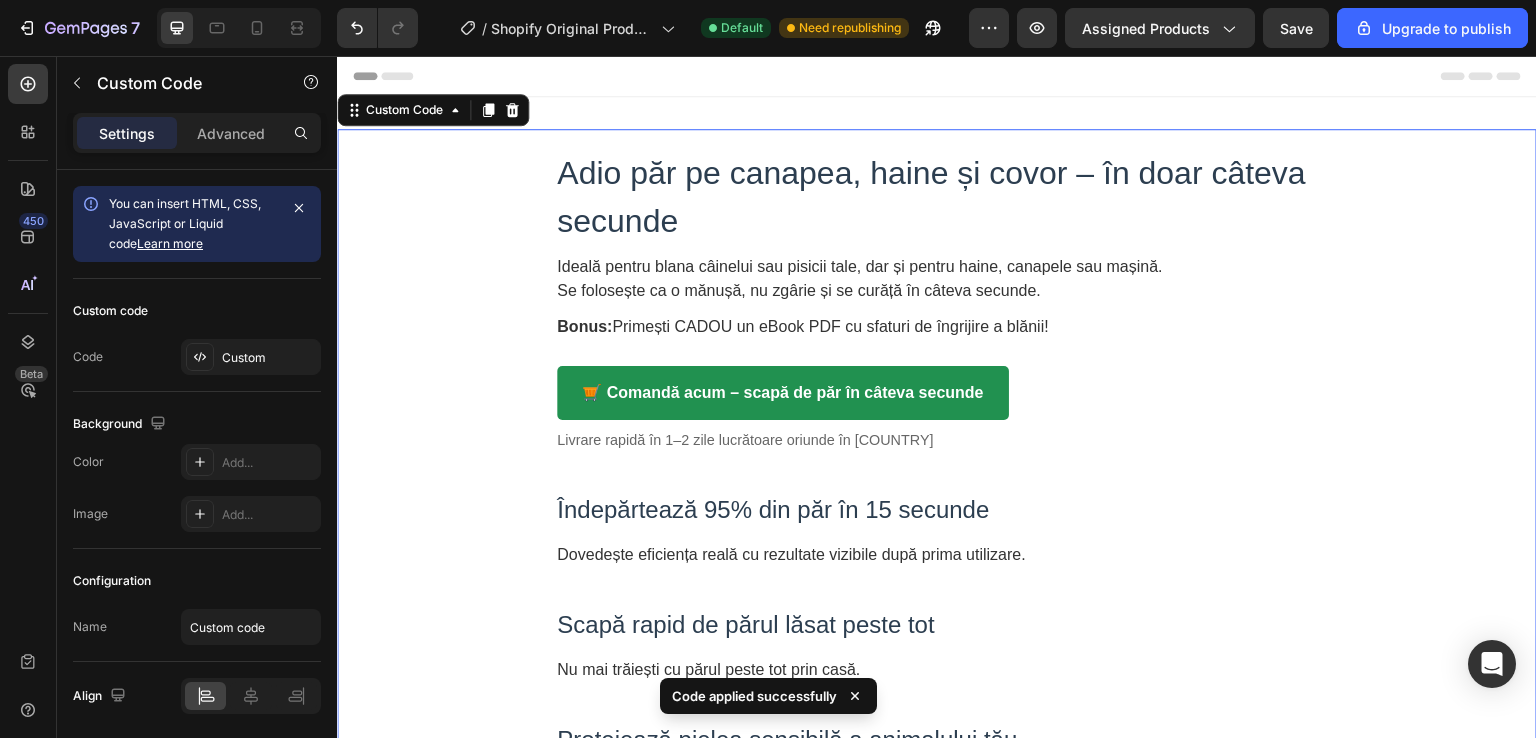 click on "🛒 Comandă acum – scapă de păr în câteva secunde" at bounding box center (783, 393) 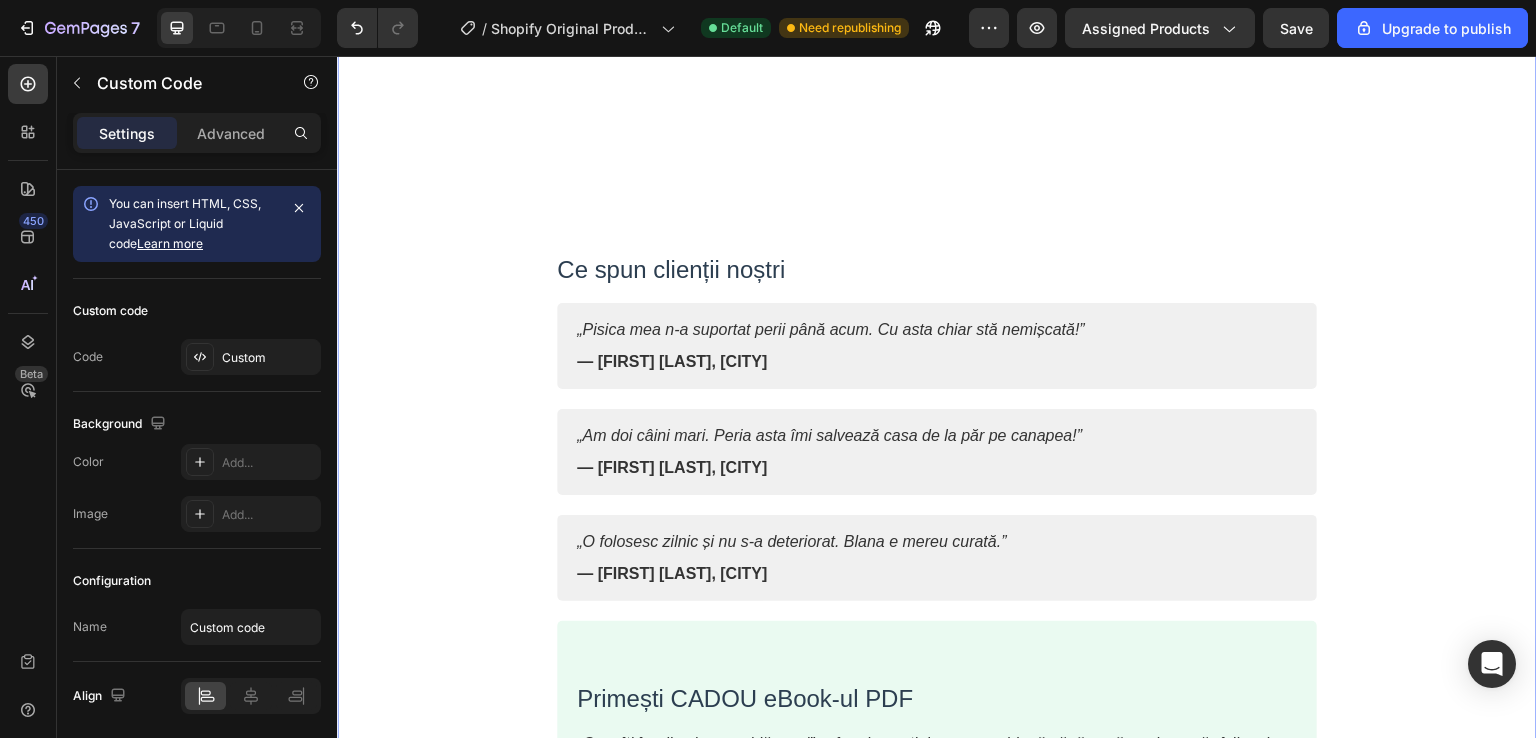 scroll, scrollTop: 1400, scrollLeft: 0, axis: vertical 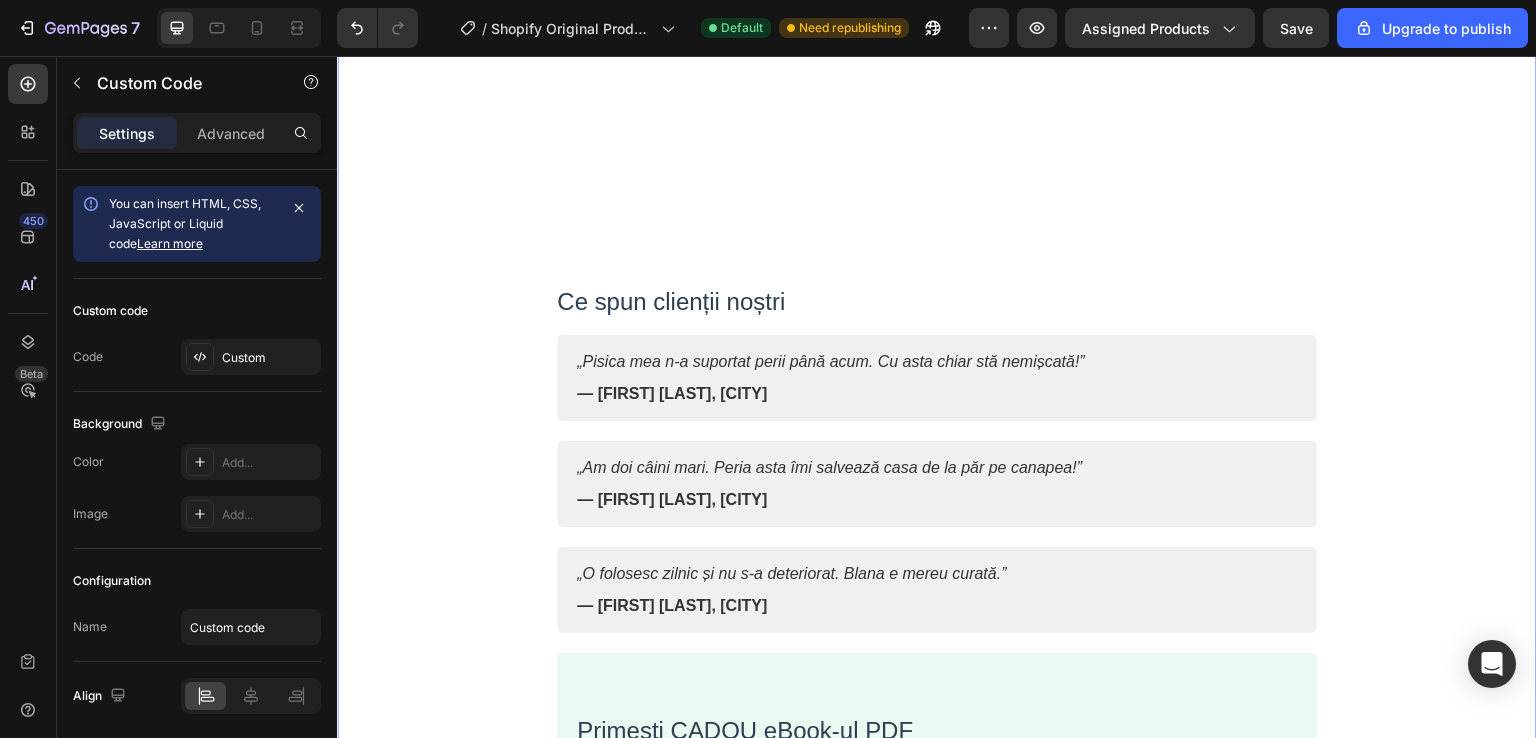 drag, startPoint x: 1279, startPoint y: 455, endPoint x: 1264, endPoint y: 468, distance: 19.849434 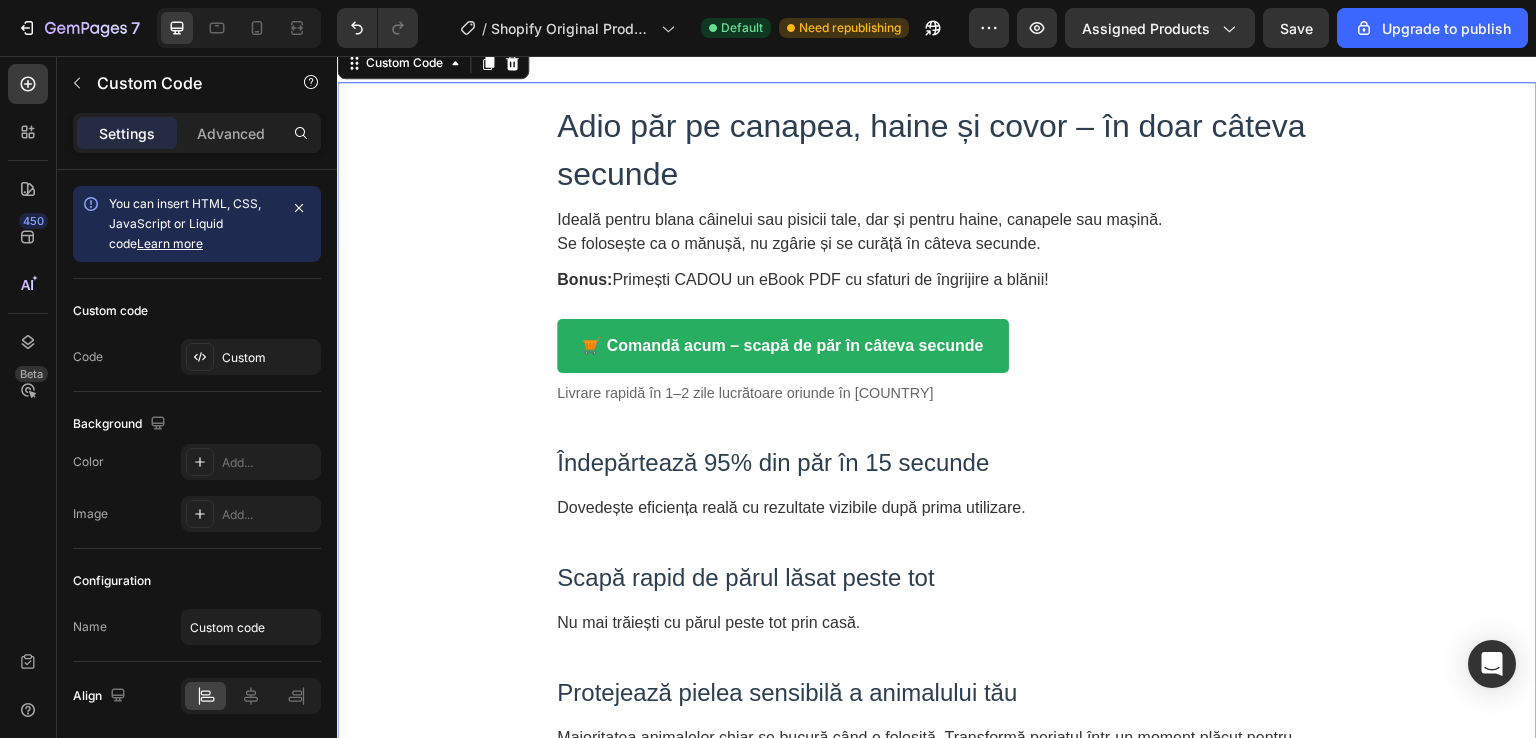 scroll, scrollTop: 0, scrollLeft: 0, axis: both 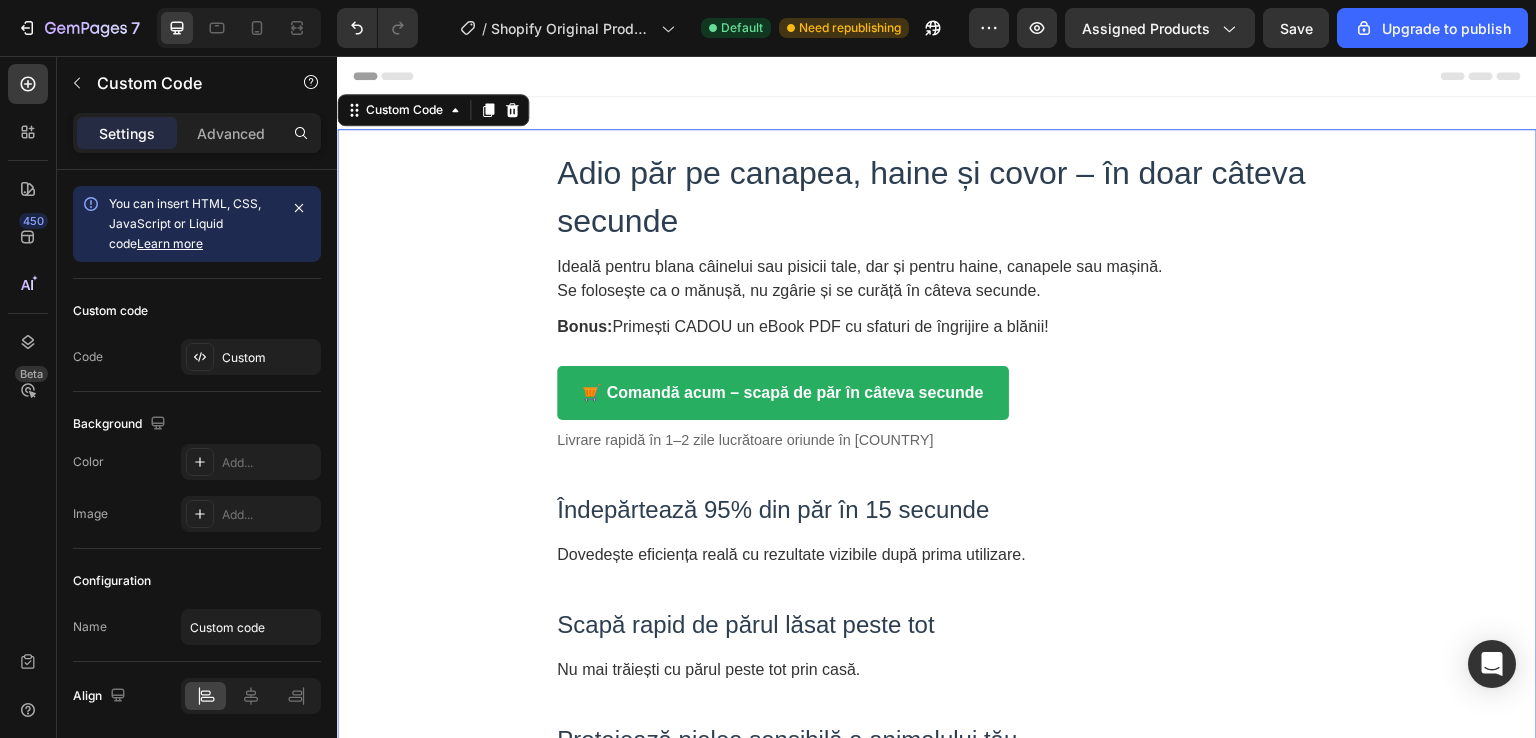 click on "Adio păr pe canapea, haine și covor – în doar câteva secunde
Ideală pentru blana câinelui sau pisicii tale, dar și pentru haine, canapele sau mașină.
Se folosește ca o mănușă, nu zgârie și se curăță în câteva secunde.
Bonus:  Primești CADOU un eBook PDF cu sfaturi de îngrijire a blănii!
🛒 Comandă acum – scapă de păr în câteva secunde
Livrare rapidă în 1–2 zile lucrătoare oriunde în România" at bounding box center [937, 300] 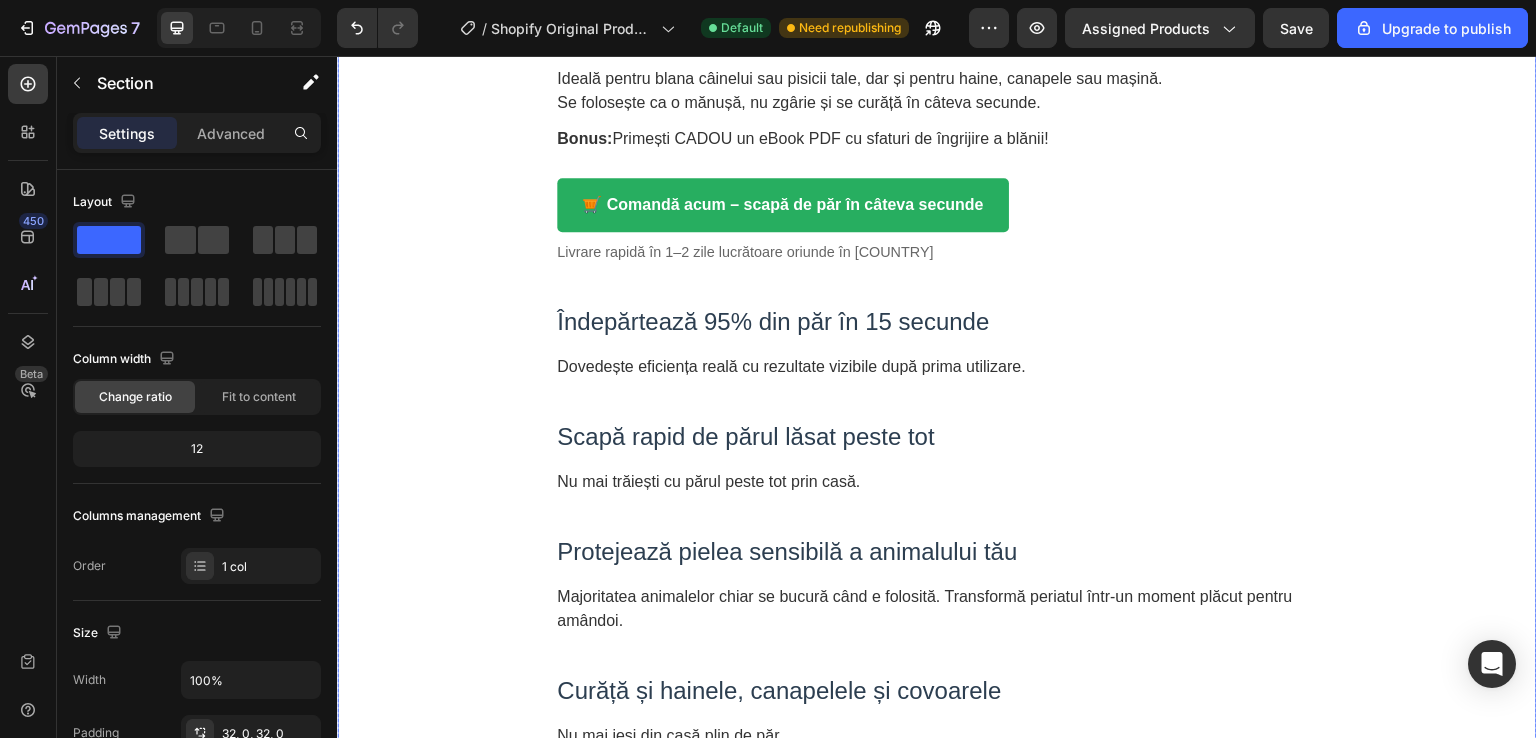 scroll, scrollTop: 200, scrollLeft: 0, axis: vertical 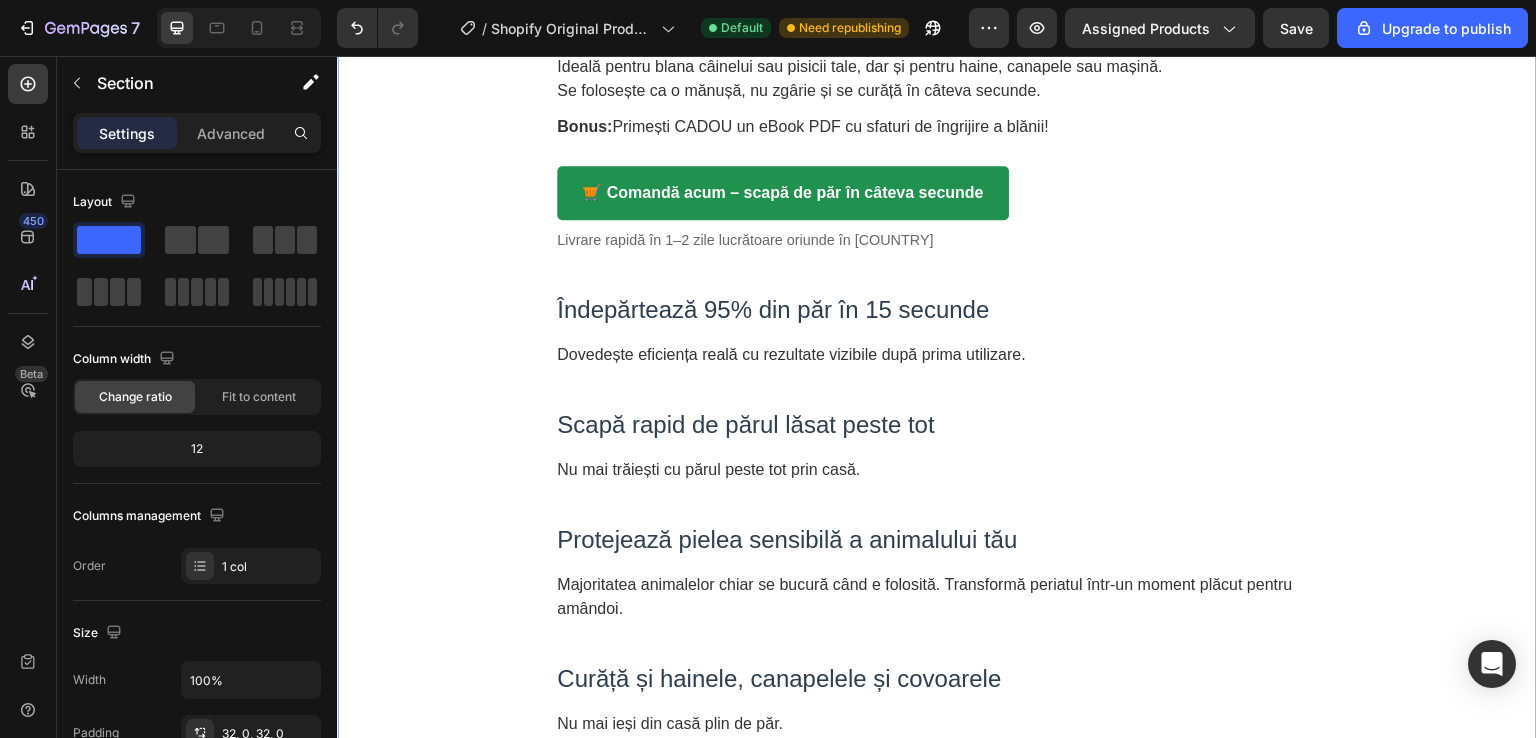 click on "🛒 Comandă acum – scapă de păr în câteva secunde" at bounding box center (783, 193) 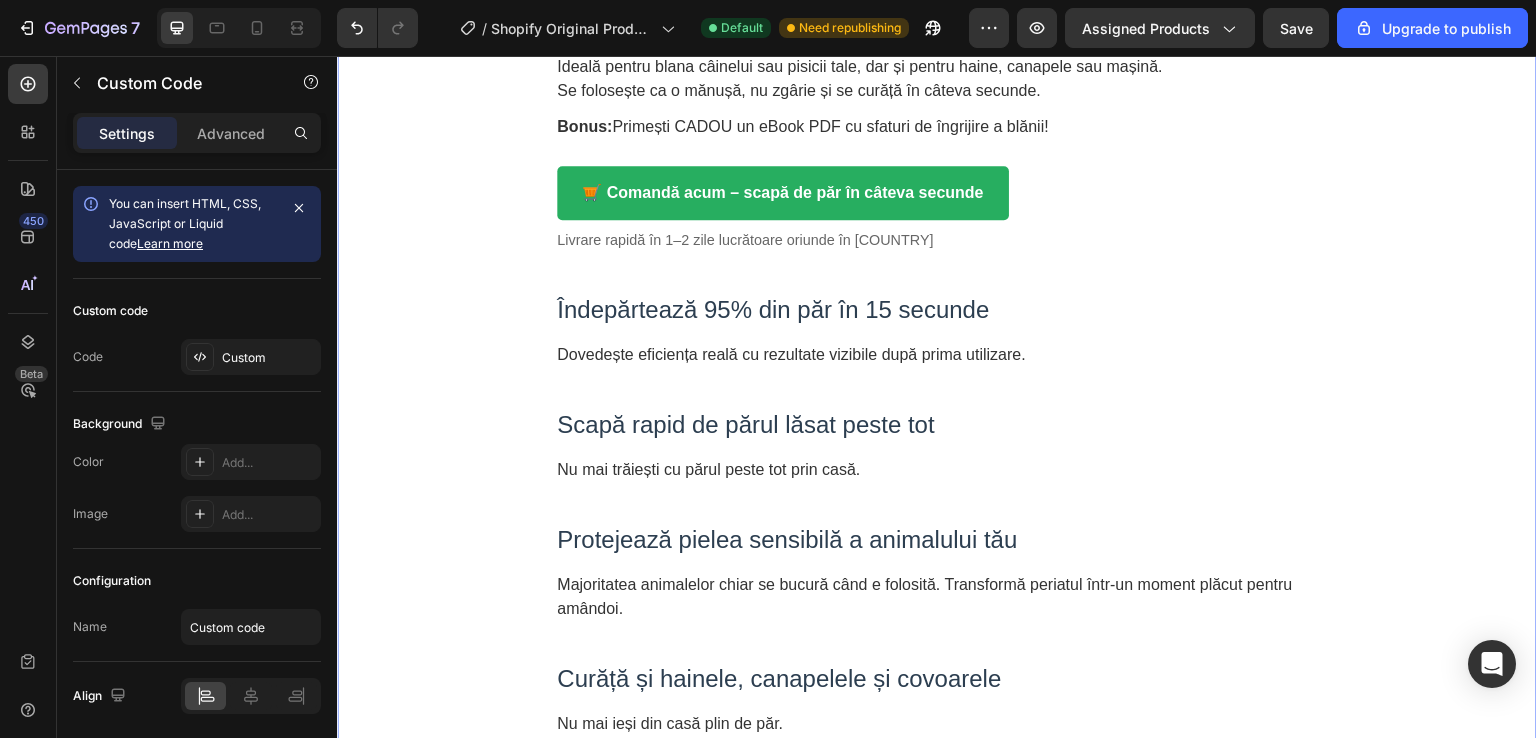 click on "Adio păr pe canapea, haine și covor – în doar câteva secunde
Ideală pentru blana câinelui sau pisicii tale, dar și pentru haine, canapele sau mașină.
Se folosește ca o mănușă, nu zgârie și se curăță în câteva secunde.
Bonus:  Primești CADOU un eBook PDF cu sfaturi de îngrijire a blănii!
🛒 Comandă acum – scapă de păr în câteva secunde
Livrare rapidă în 1–2 zile lucrătoare oriunde în România" at bounding box center [937, 100] 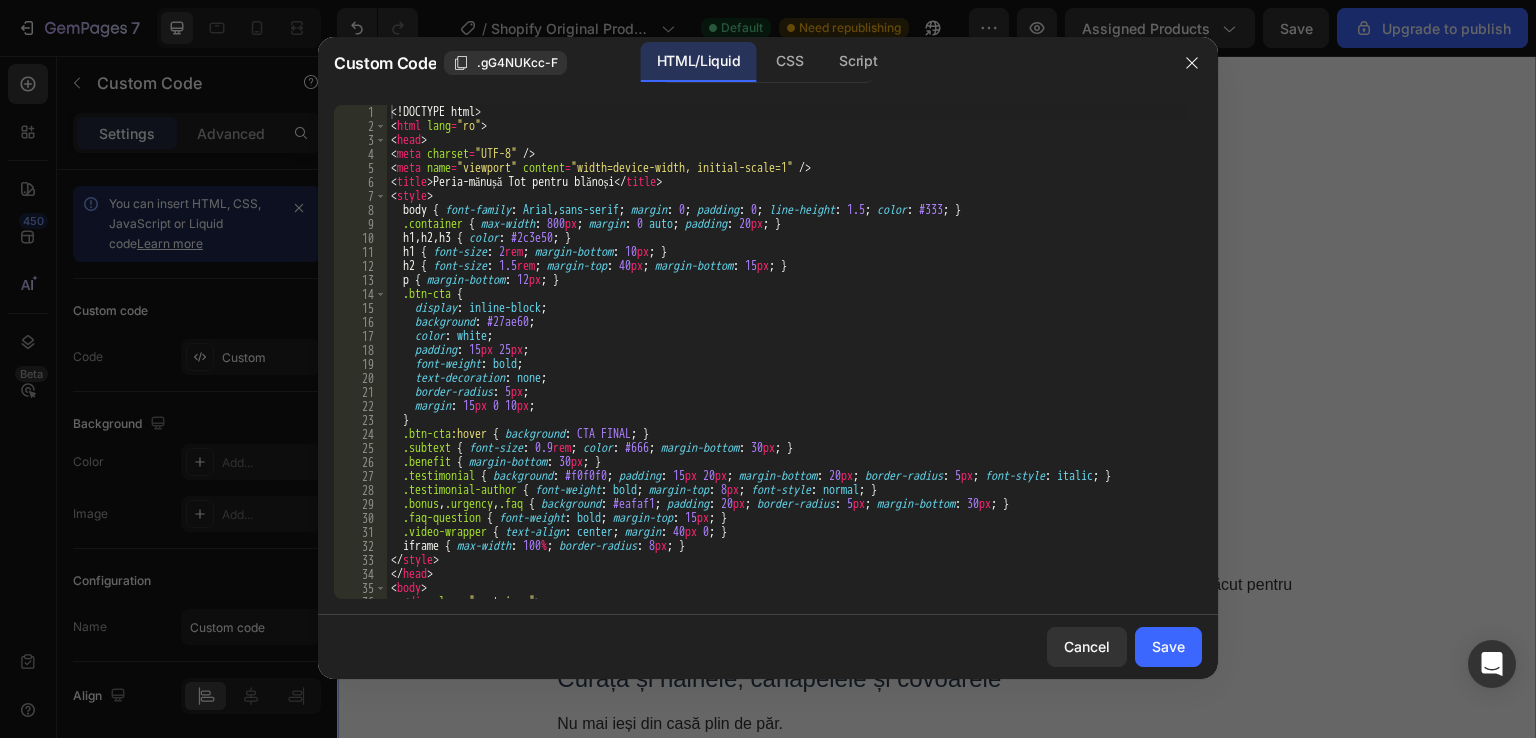 click on "<! DOCTYPE   html > < html   lang = "ro" > < head > < meta   charset = "UTF-8"   /> < meta   name = "viewport"   content = "width=device-width, initial-scale=1"   /> < title > Peria-mănușă Tot pentru blănoși </ title > < style >    body   {   font-family :   Arial ,  sans-serif ;   margin :   0 ;   padding :   0 ;   line-height :   1.5 ;   color :   #333 ;   }    .container   {   max-width :   800 px ;   margin :   0   auto ;   padding :   20 px ;   }    h1 ,  h2 ,  h3   {   color :   #2c3e50 ;   }    h1   {   font-size :   2 rem ;   margin-bottom :   10 px ;   }    h2   {   font-size :   1.5 rem ;   margin-top :   40 px ;   margin-bottom :   15 px ;   }    p   {   margin-bottom :   12 px ;   }    .btn-cta   {      display :   inline-block ;      background :   #27ae60 ;      color :   white ;      padding :   15 px   25 px ;      font-weight :   bold ;      text-decoration :   none ;      border-radius :   5 px ;      margin :   15 px   0   10 px ;    }    .btn-cta :hover   {   background :   #219150 ;" at bounding box center [787, 366] 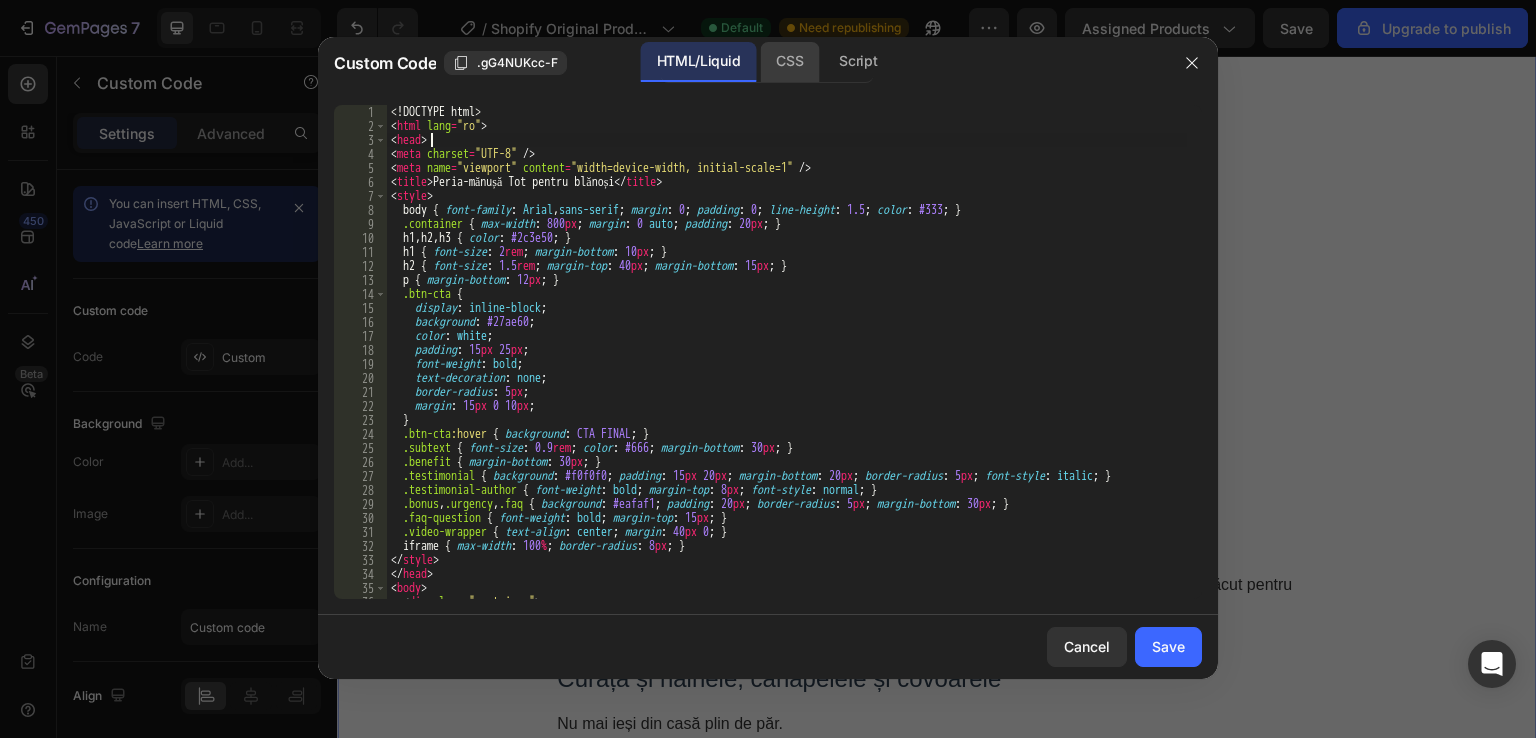 click on "CSS" 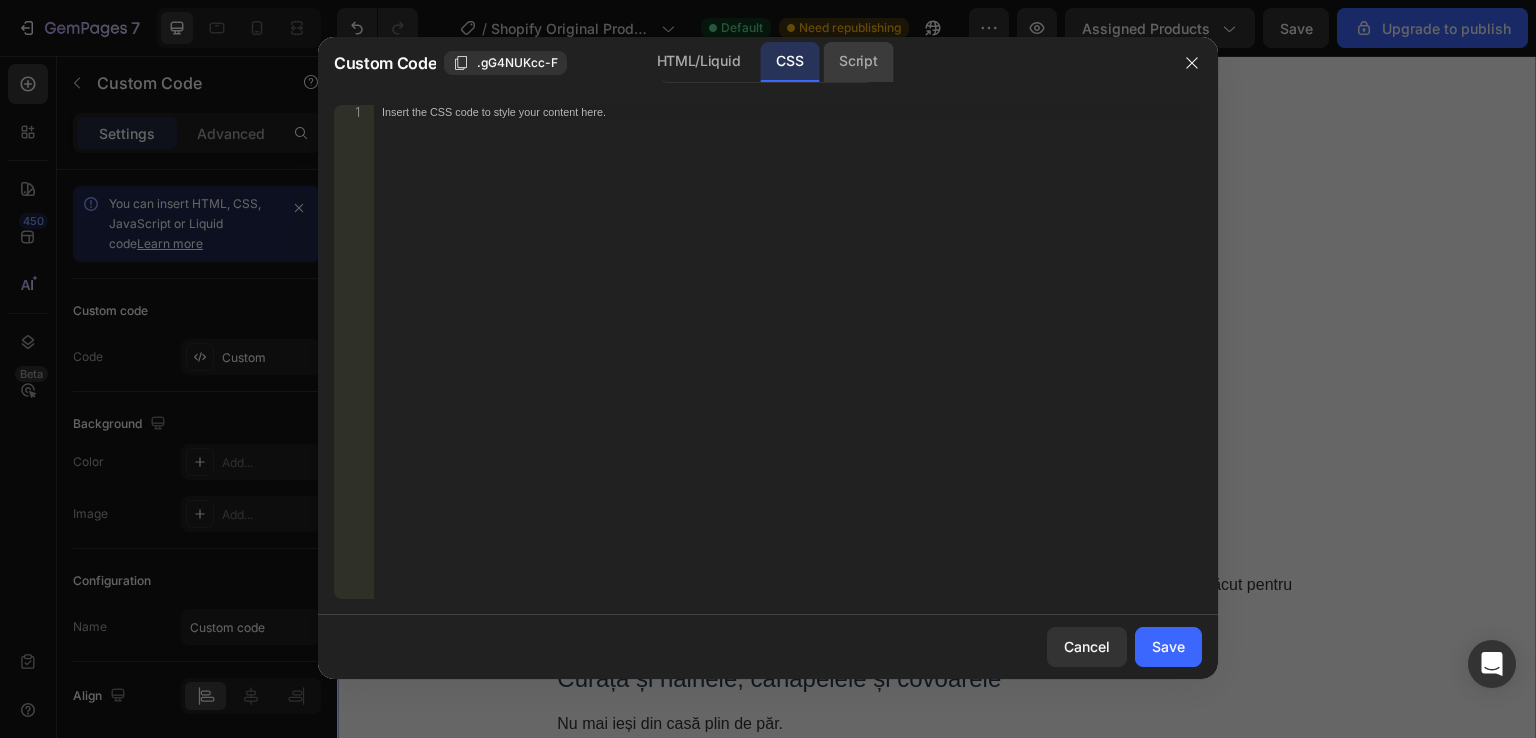 click on "Script" 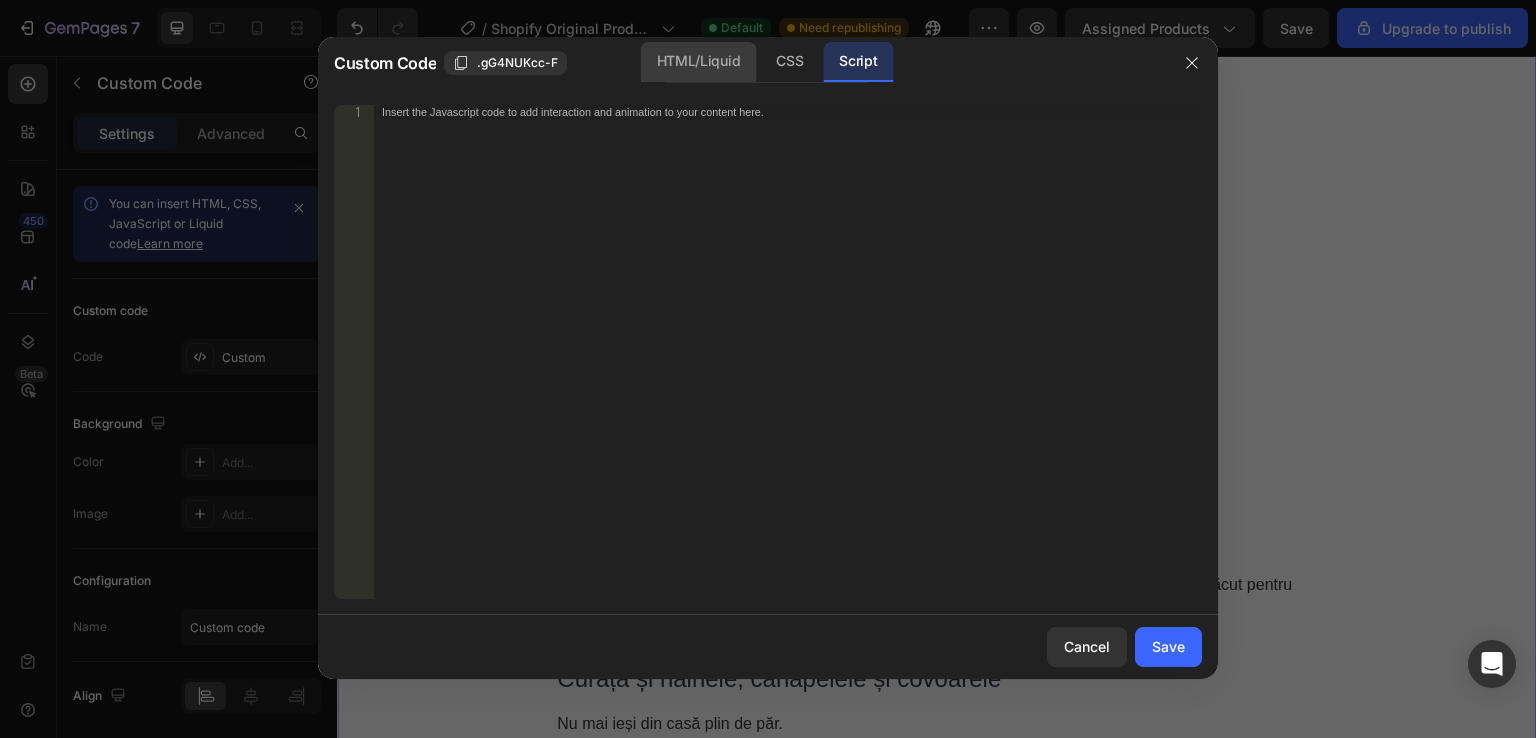 click on "HTML/Liquid" 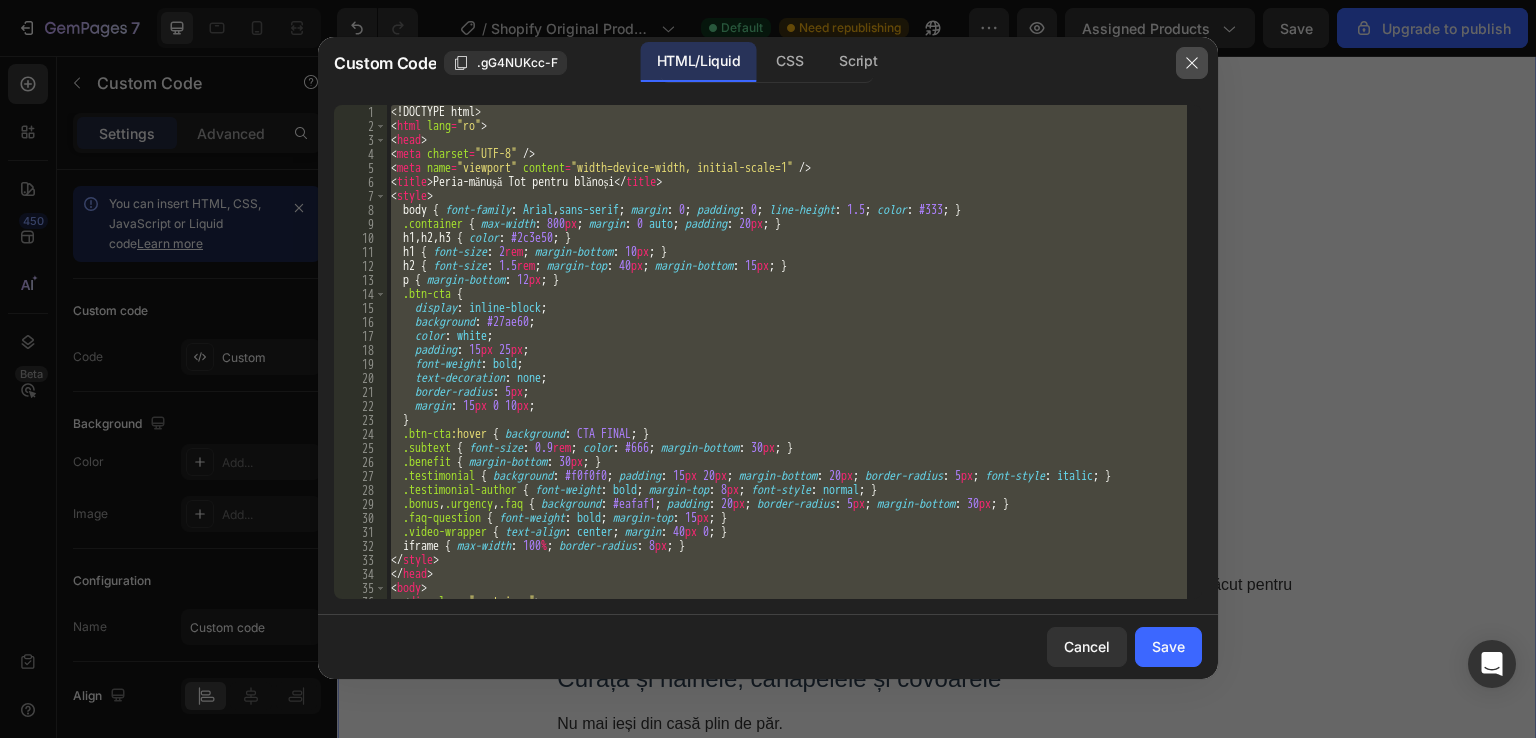 click 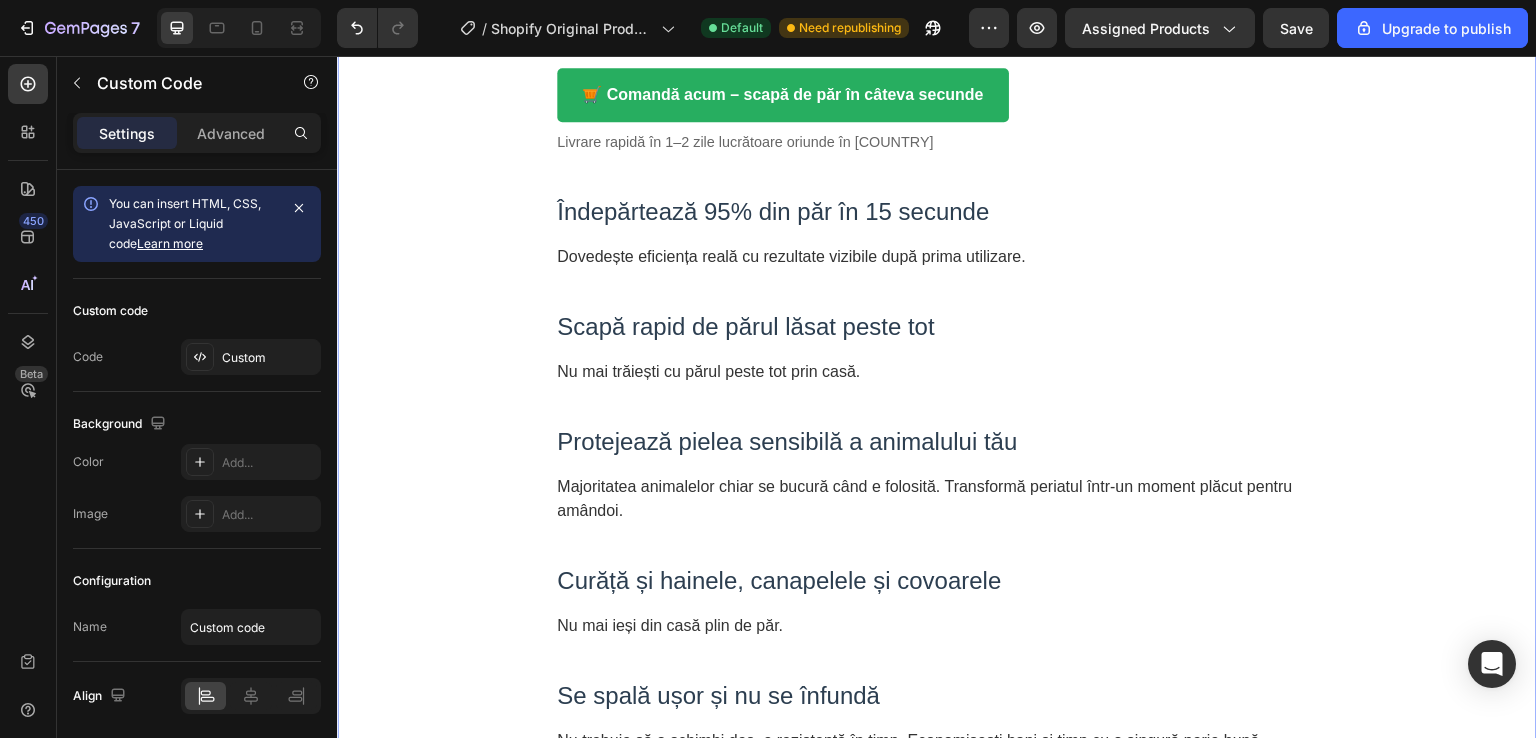 scroll, scrollTop: 0, scrollLeft: 0, axis: both 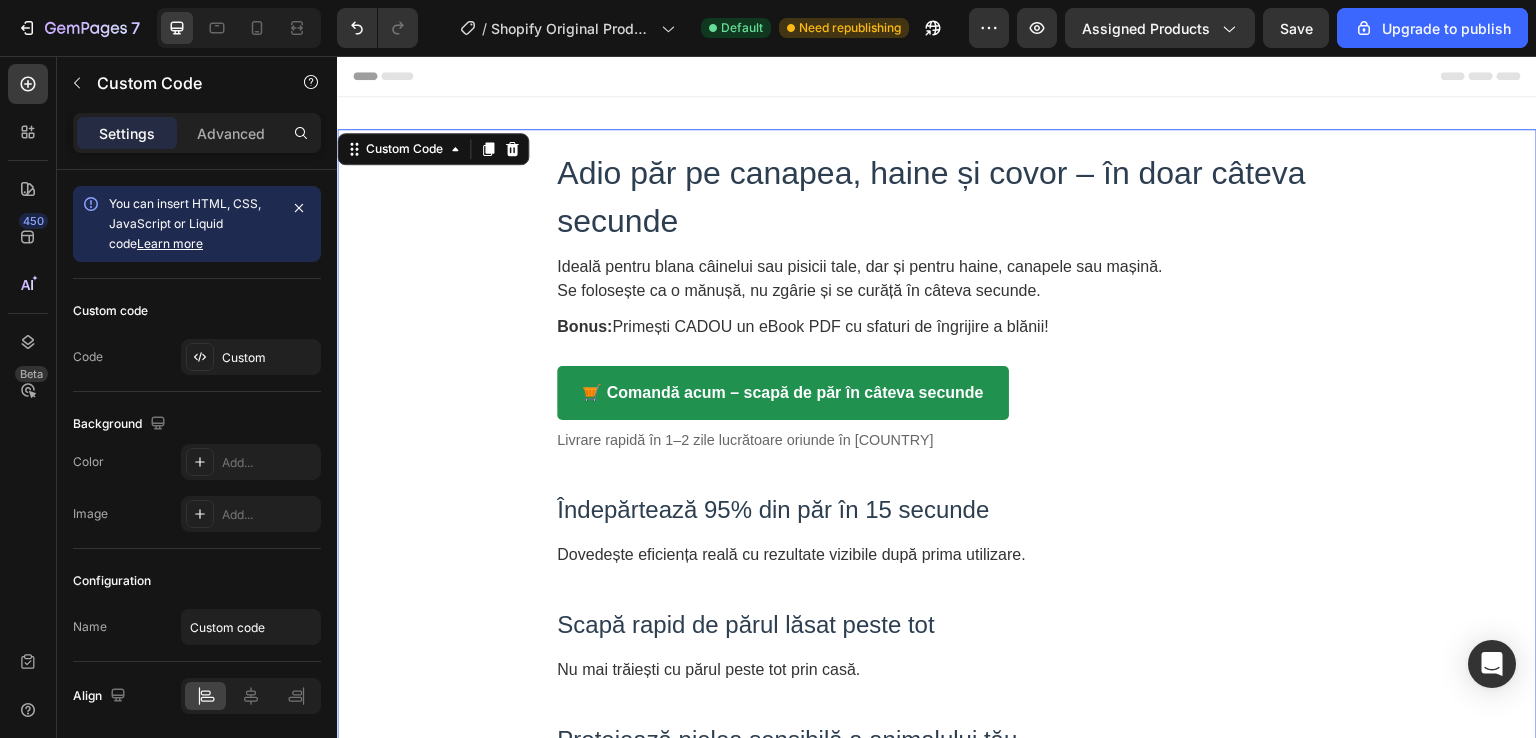 click on "🛒 Comandă acum – scapă de păr în câteva secunde" at bounding box center (783, 393) 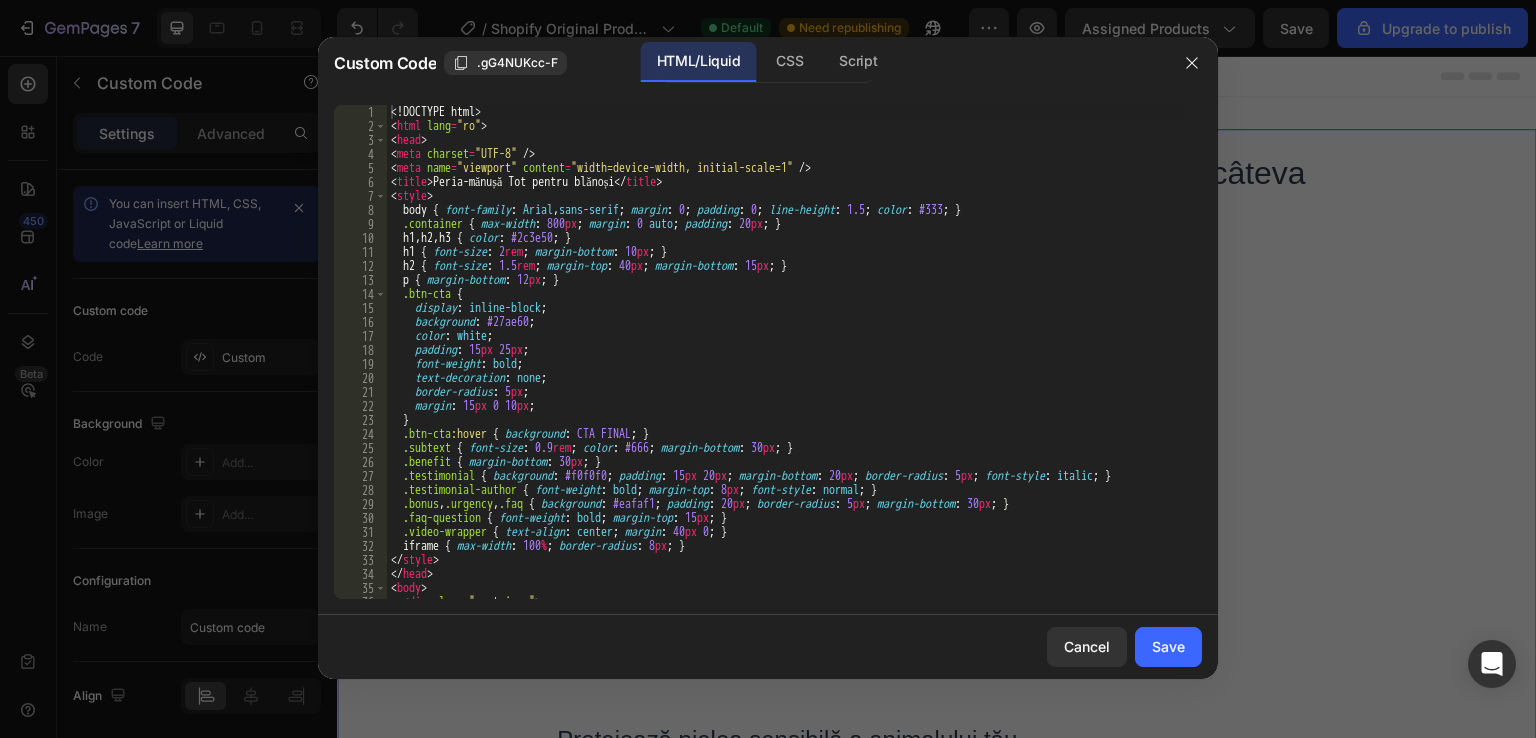 type on "}" 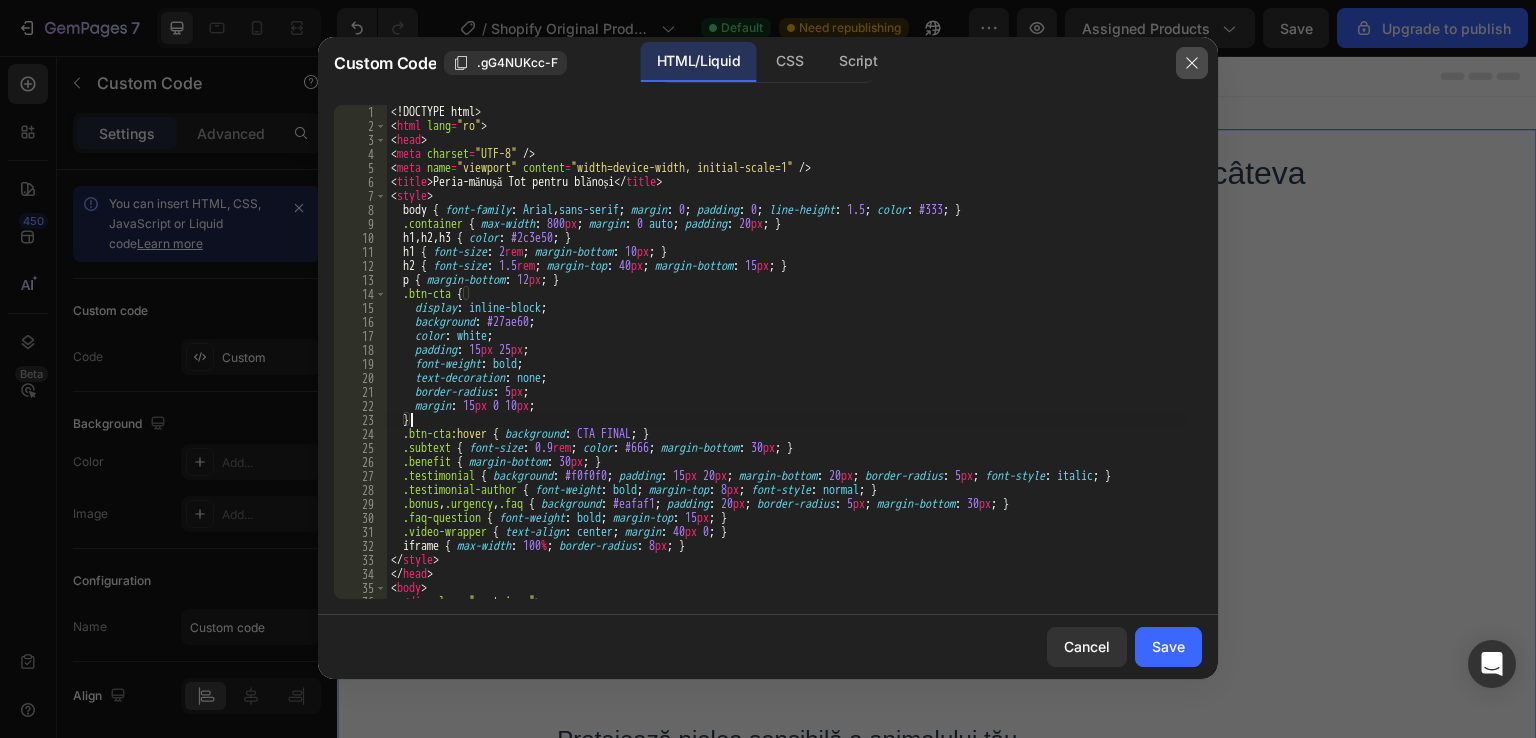 click at bounding box center [1192, 63] 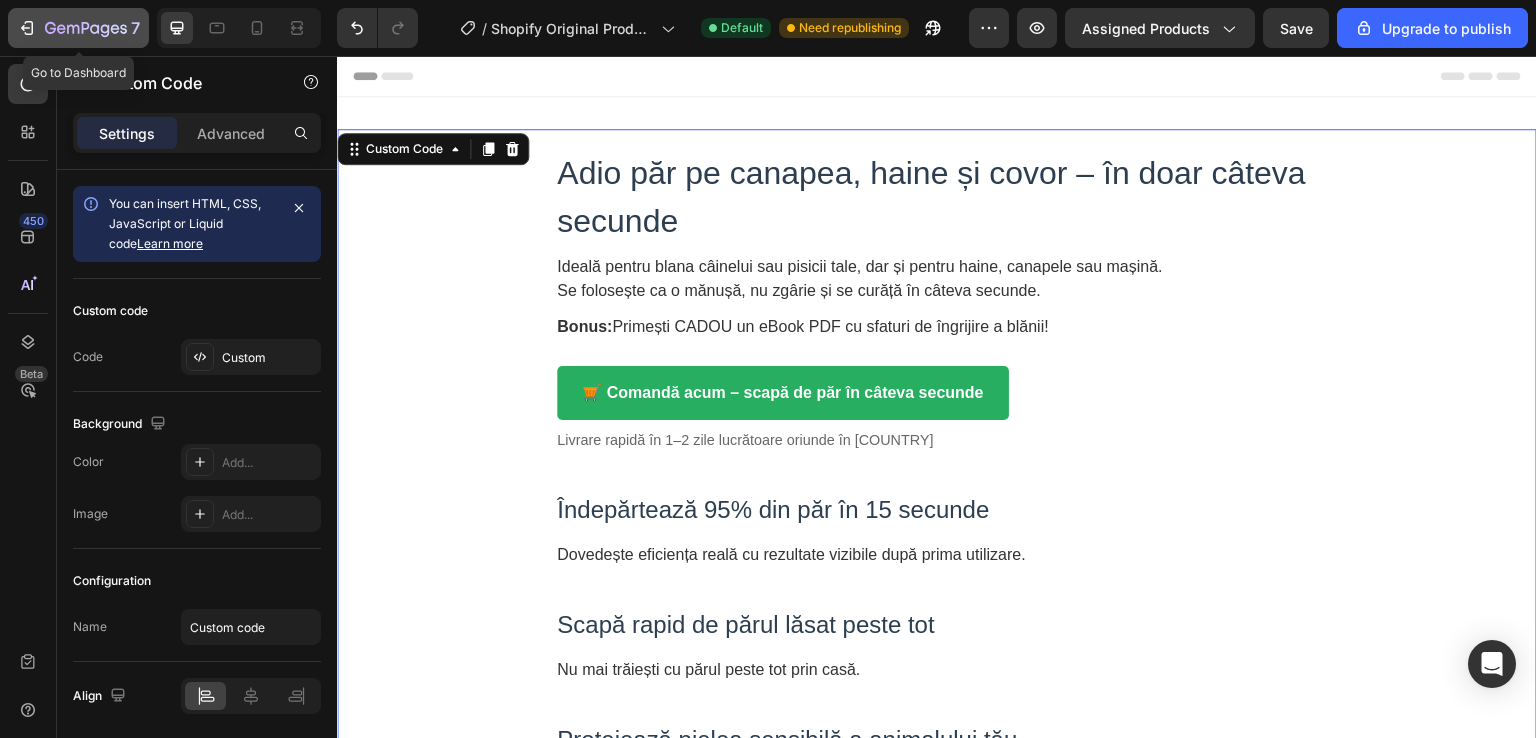 click on "7" 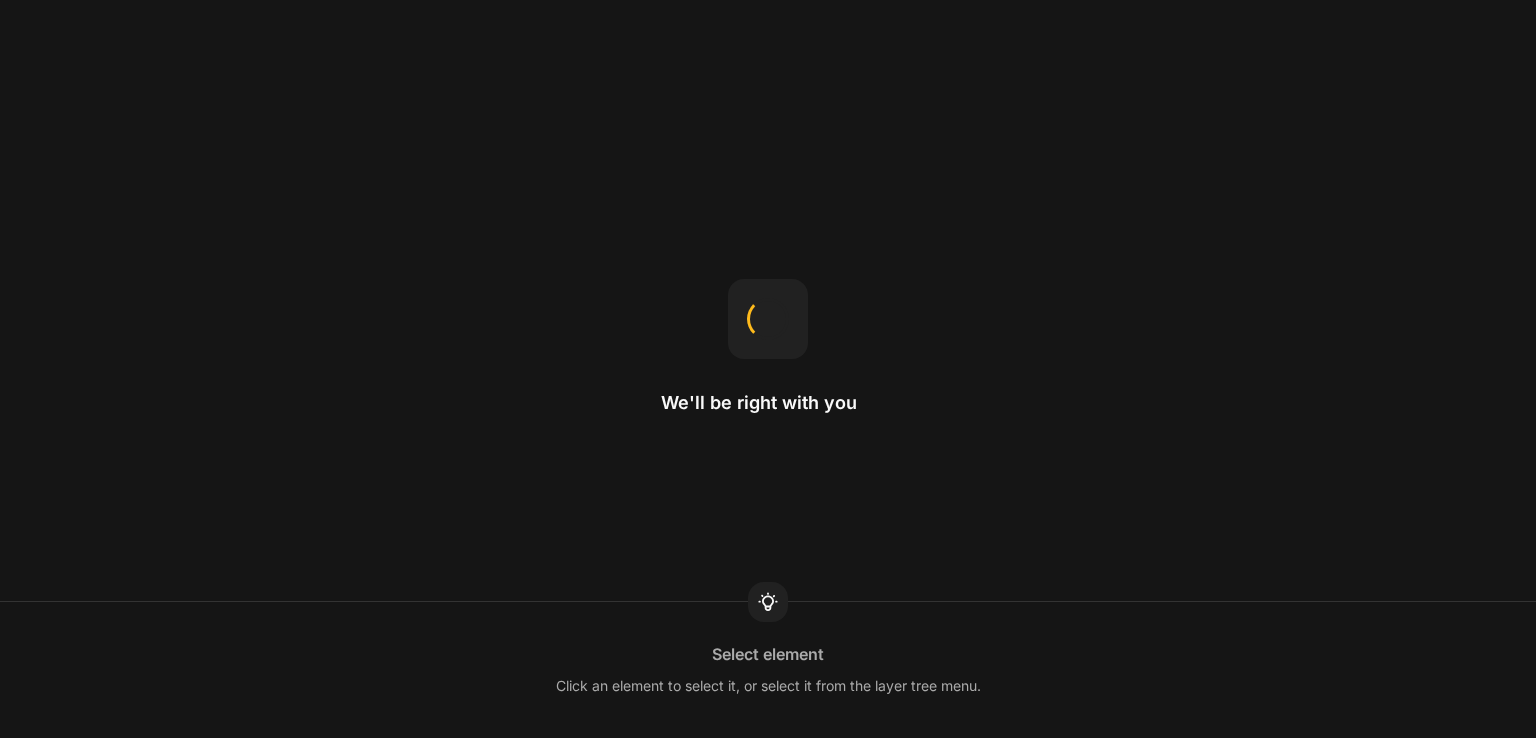 scroll, scrollTop: 0, scrollLeft: 0, axis: both 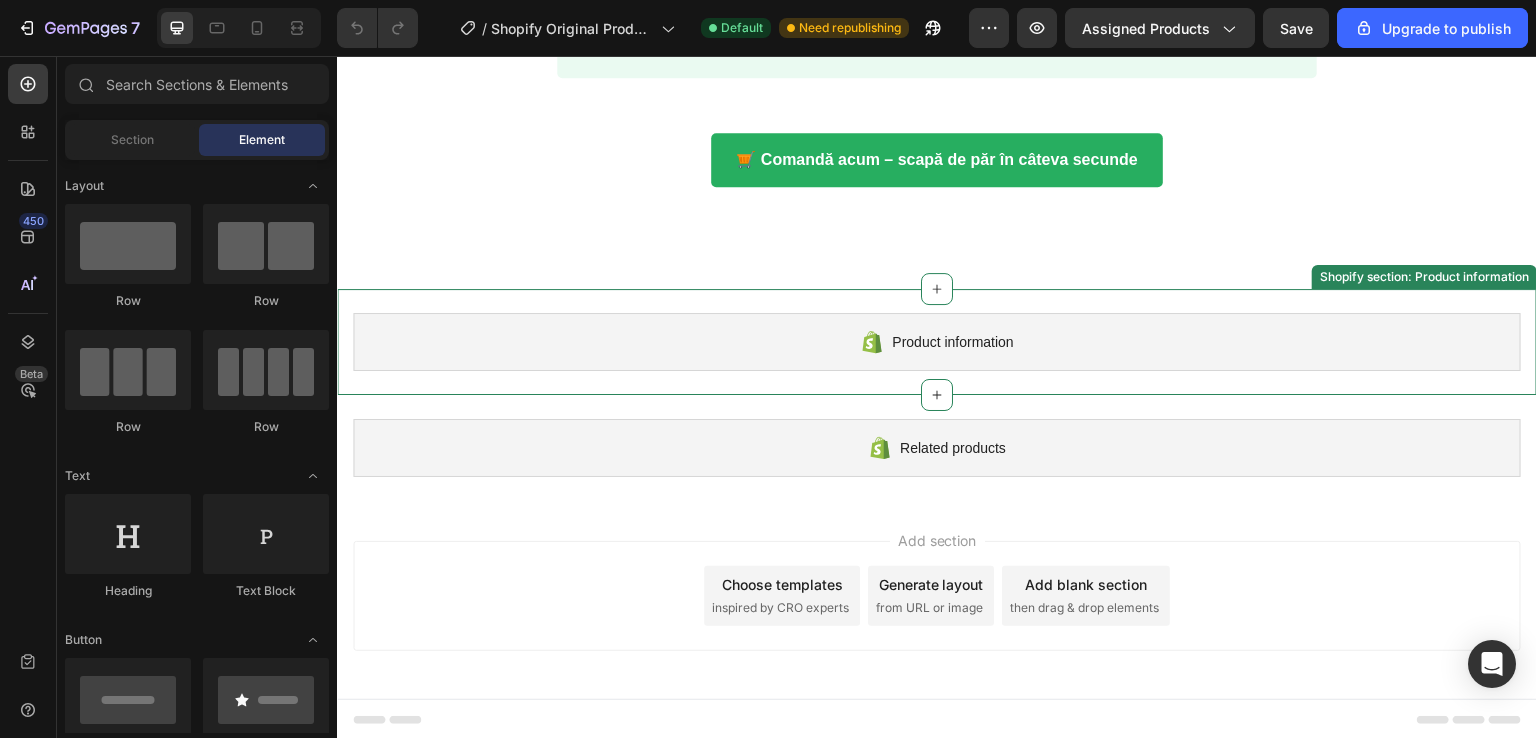 click on "Product information" at bounding box center [952, 342] 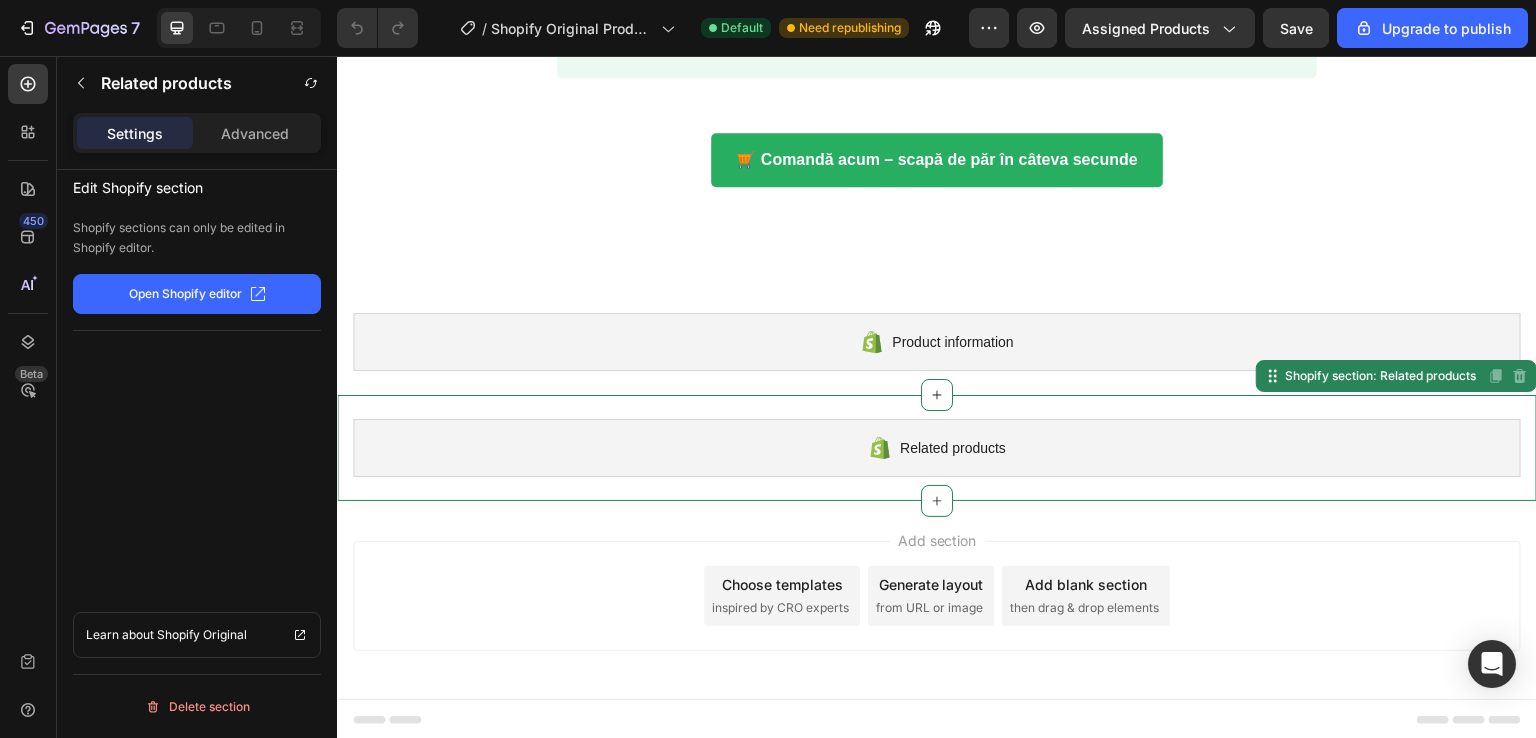 click on "Related products" at bounding box center (937, 448) 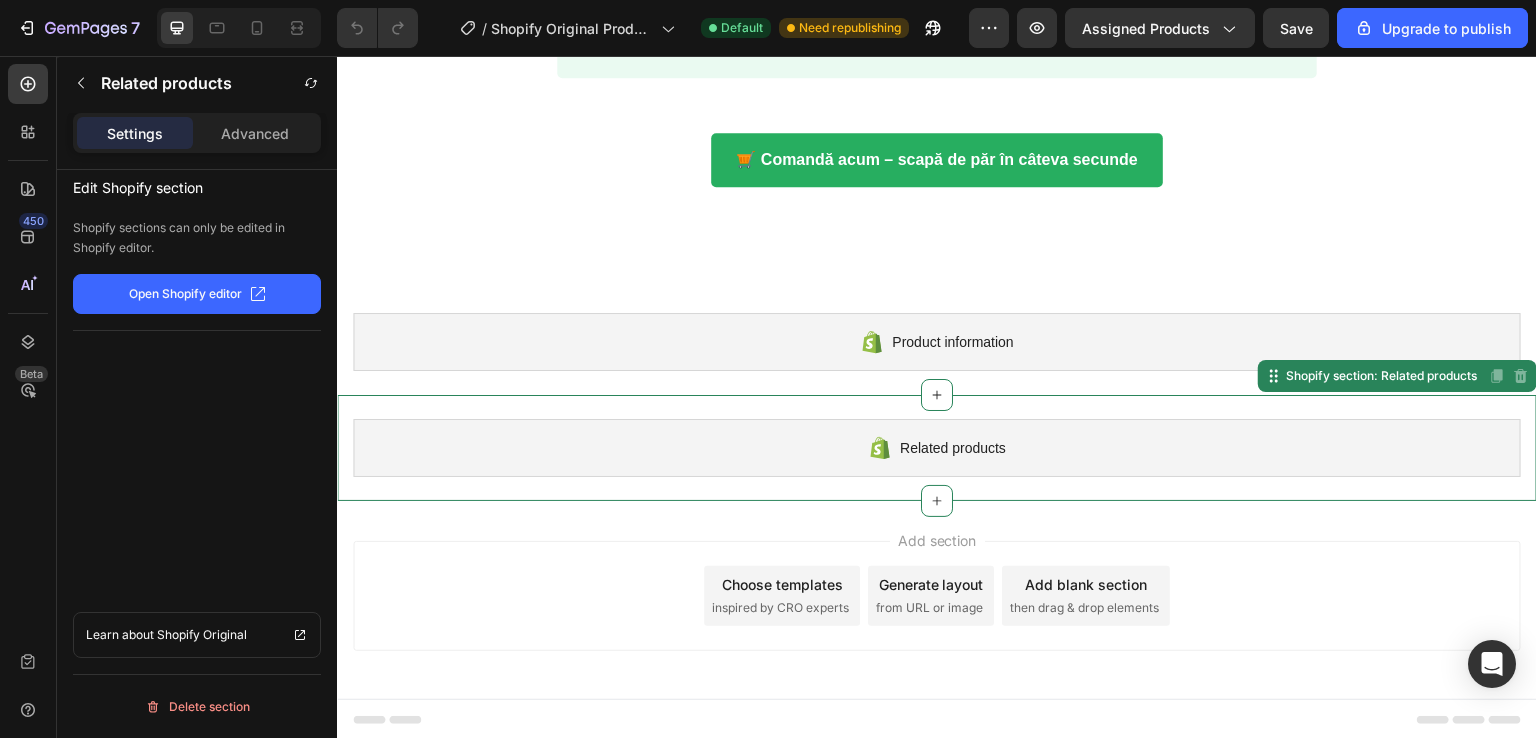 click on "Related products" at bounding box center (953, 448) 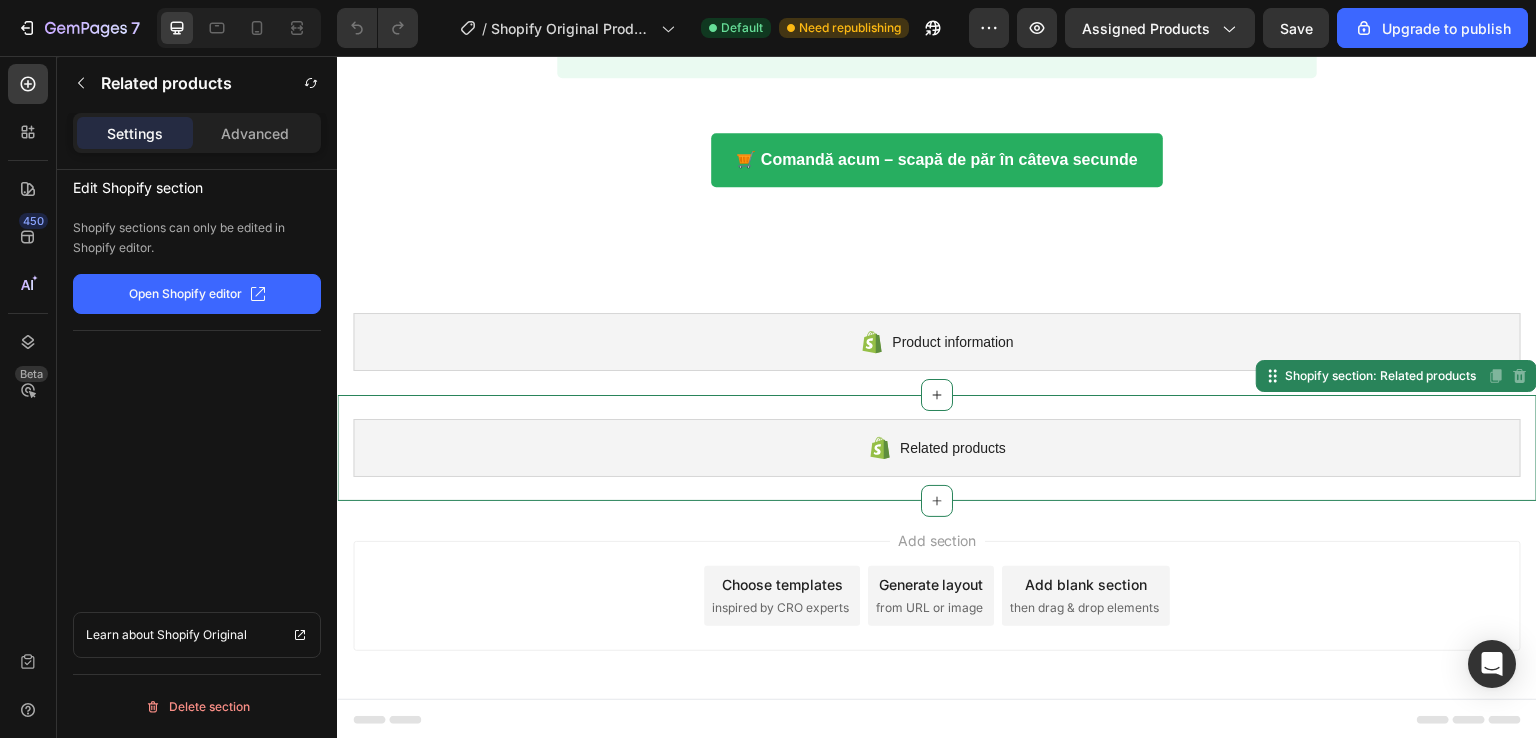 click on "Open Shopify editor" 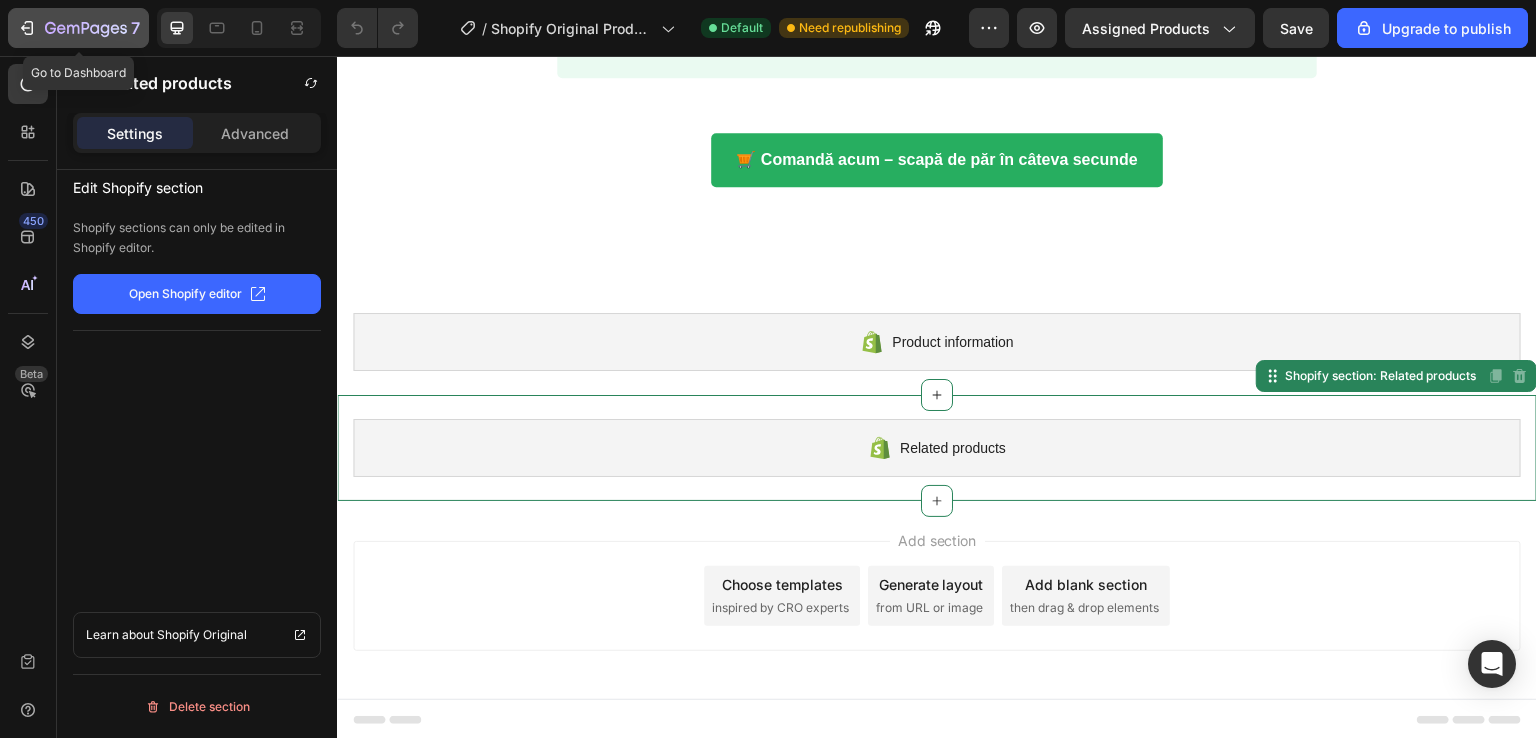 click on "7" 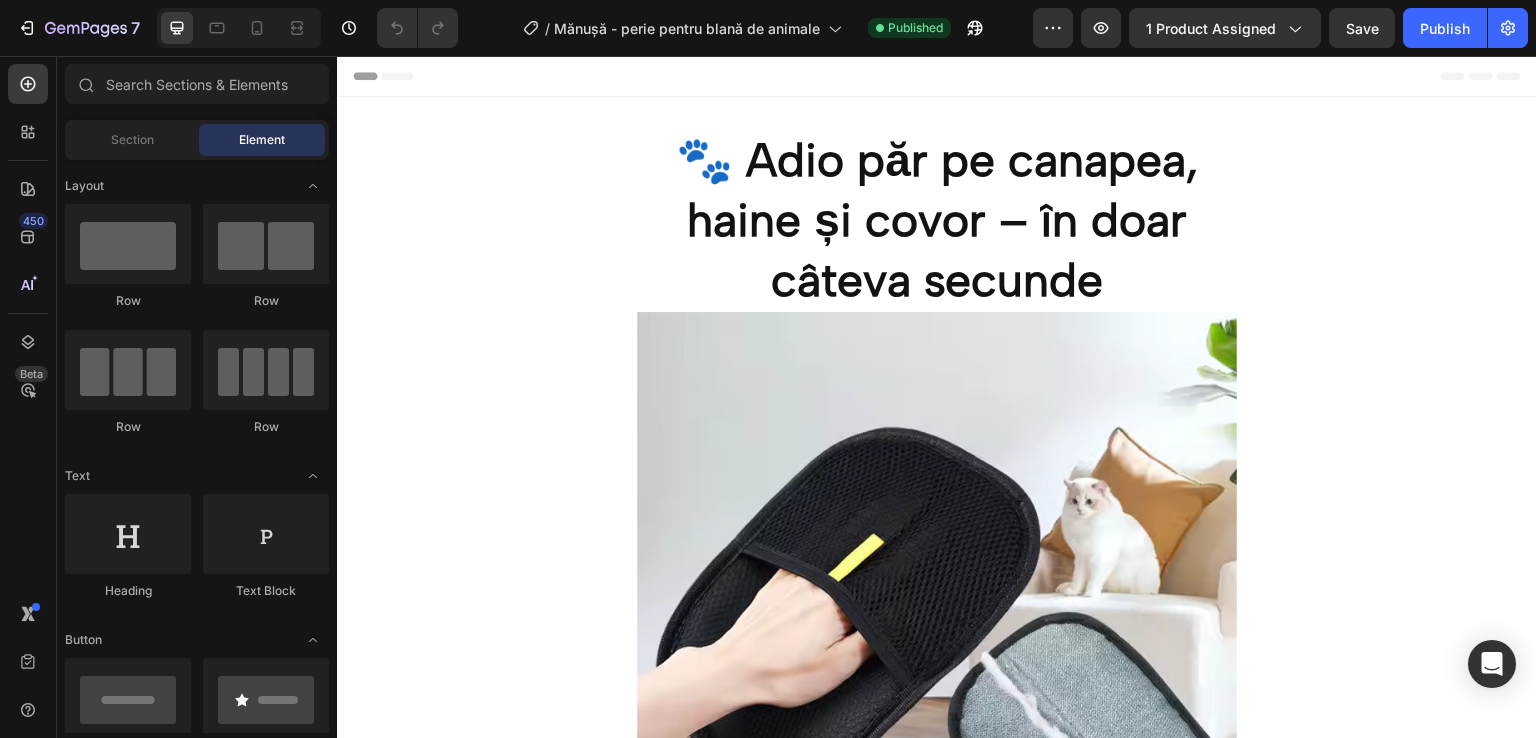 scroll, scrollTop: 0, scrollLeft: 0, axis: both 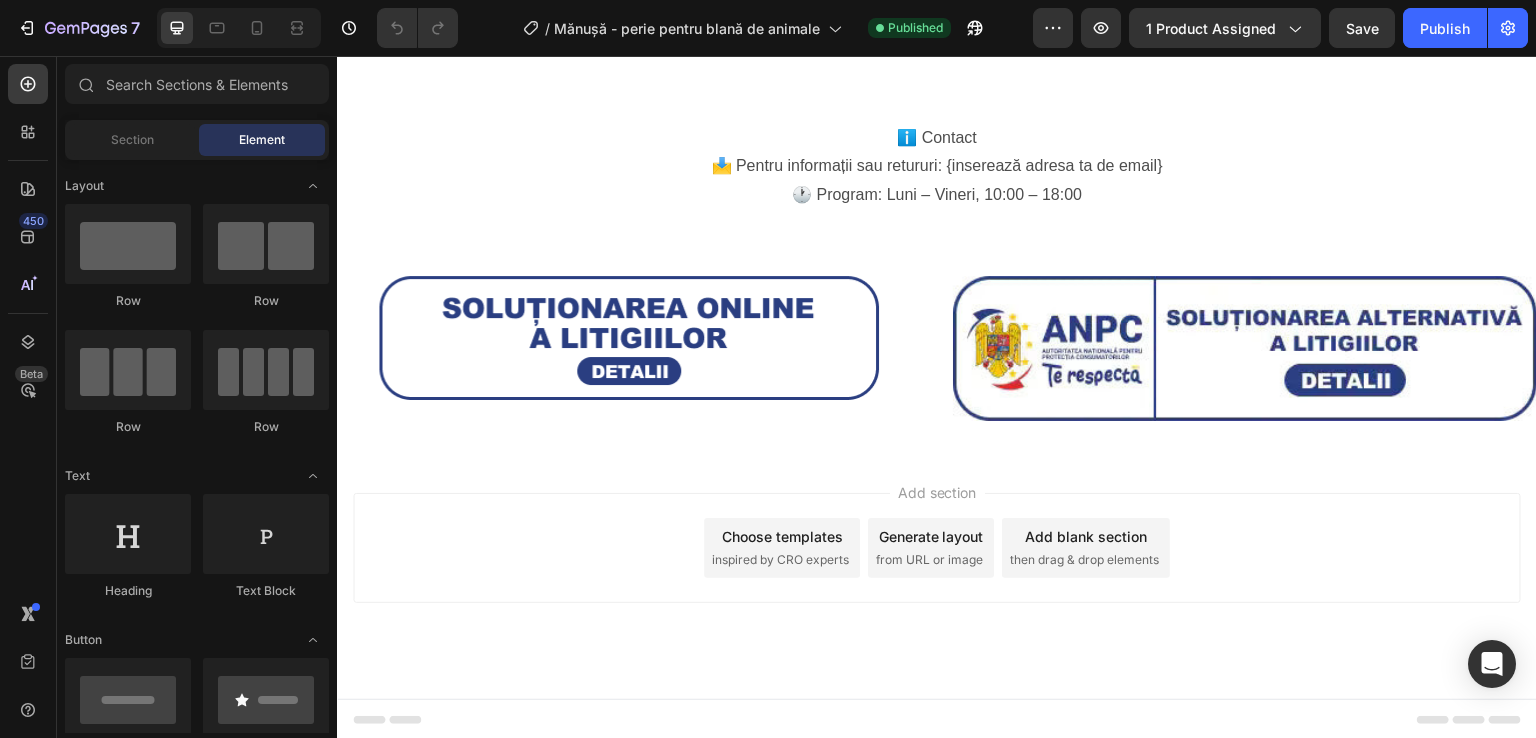 click on "inspired by CRO experts" at bounding box center (780, 560) 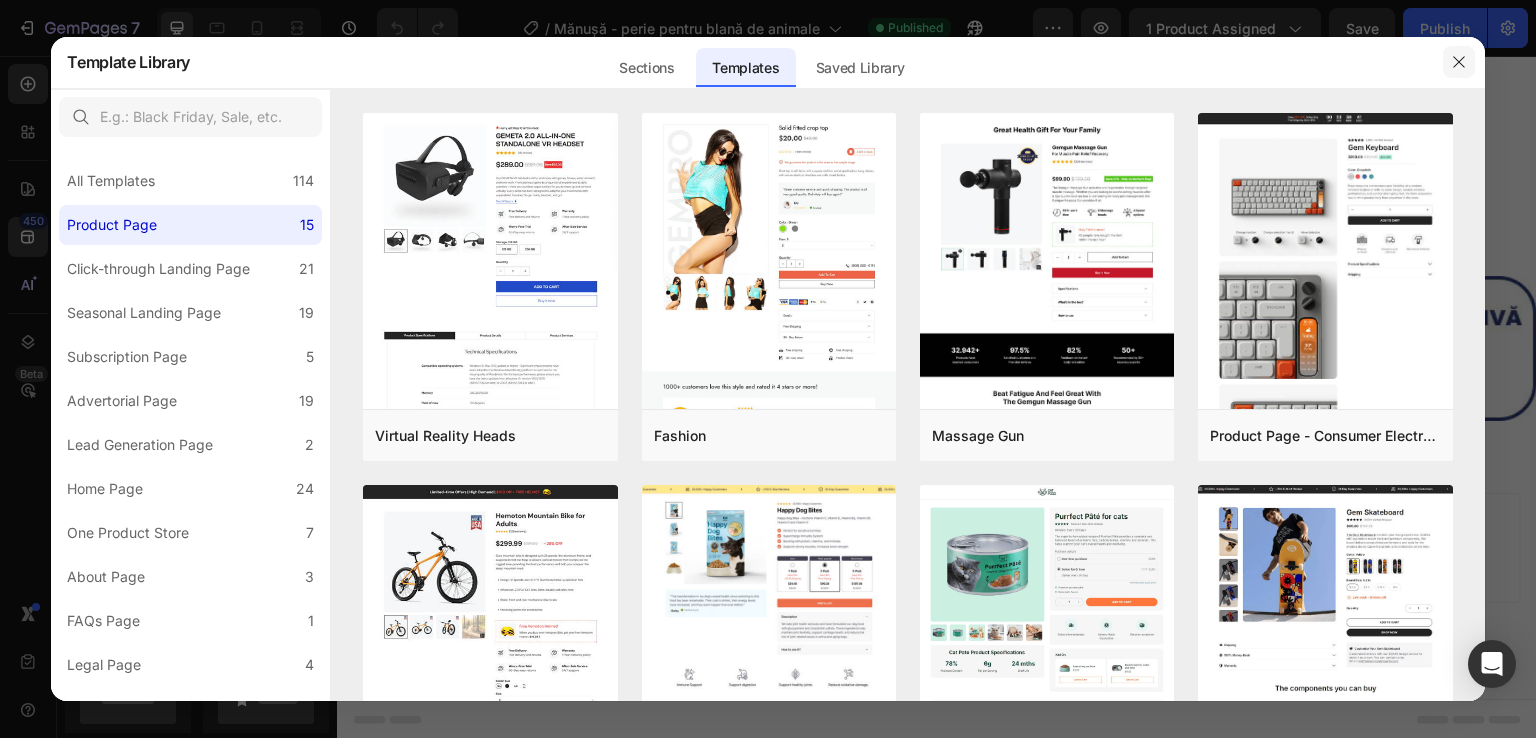 click 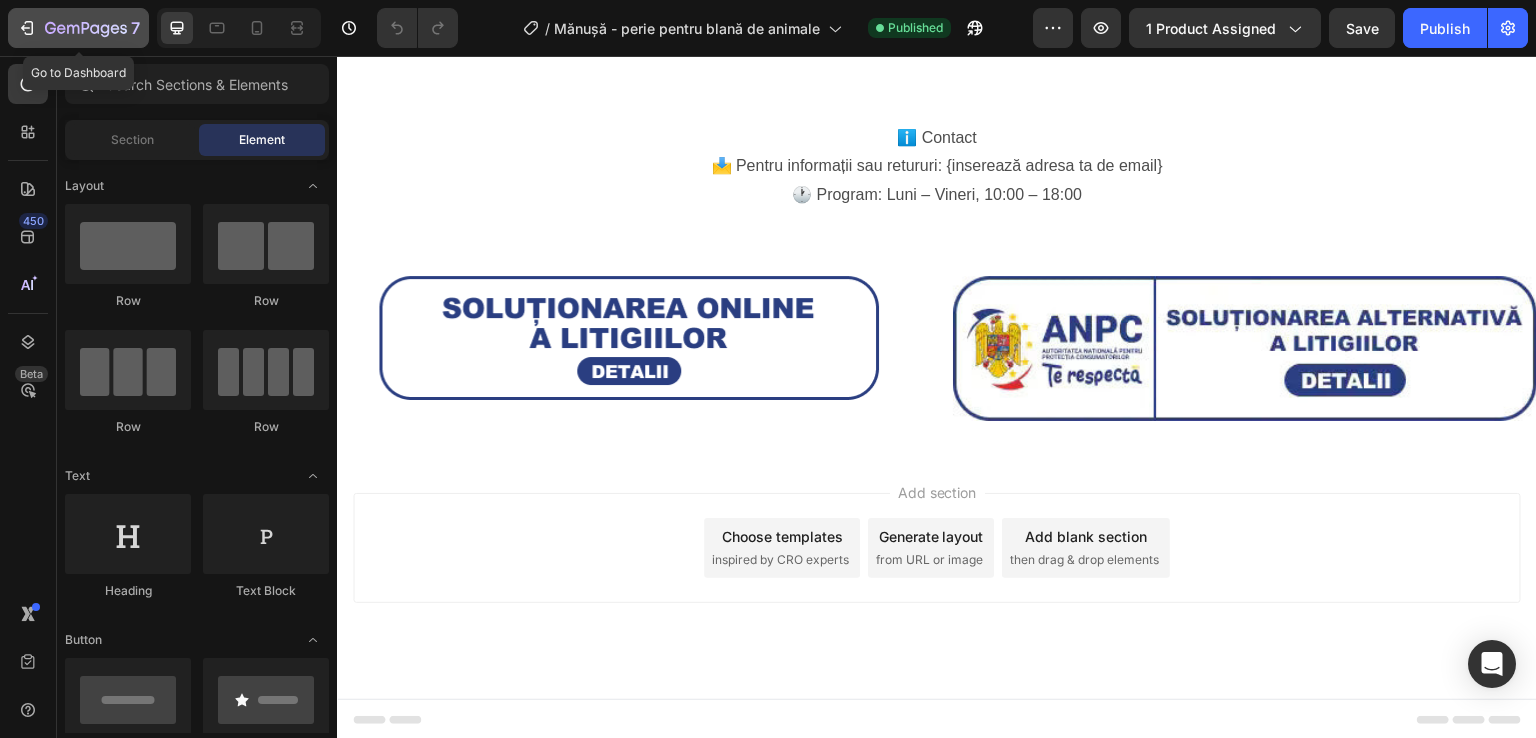 click on "7" 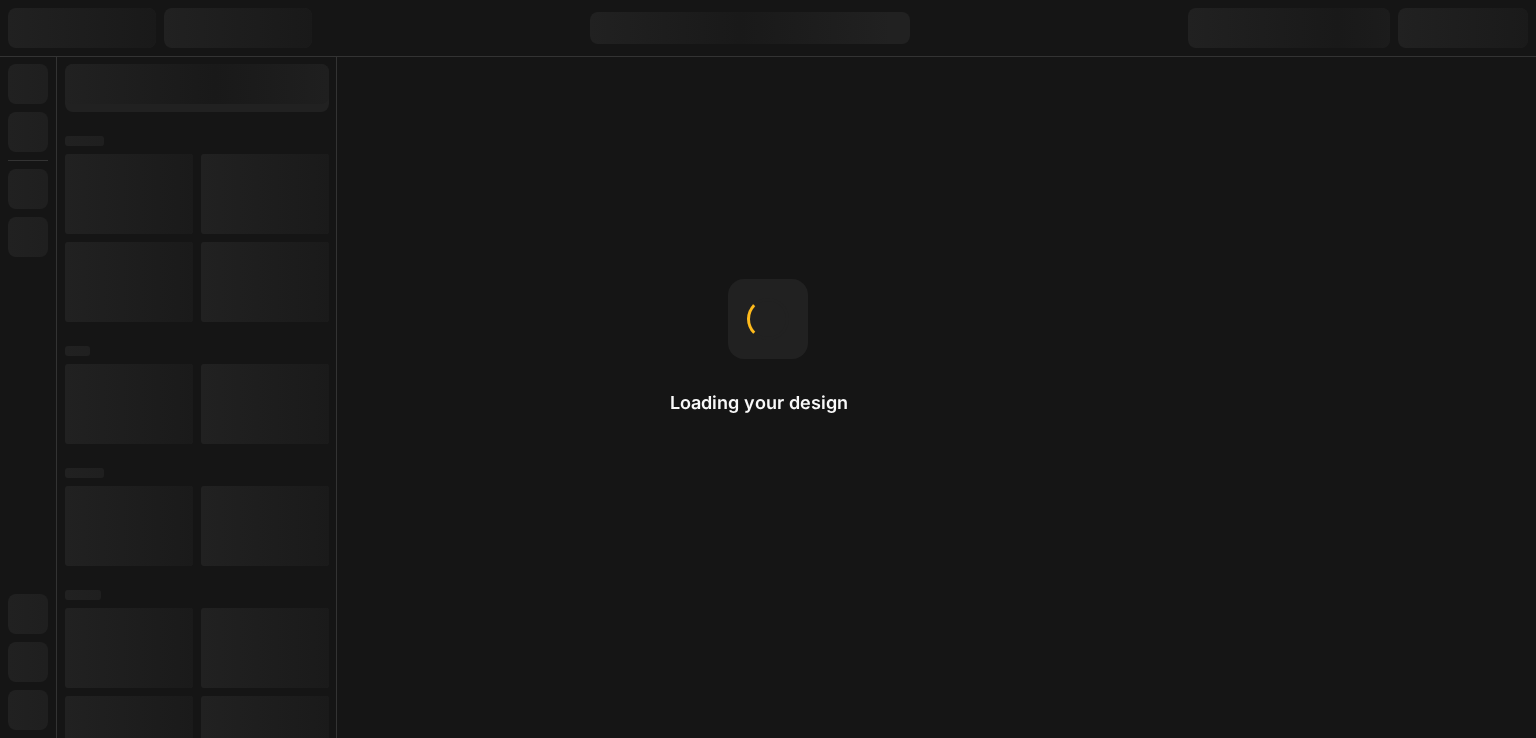 scroll, scrollTop: 0, scrollLeft: 0, axis: both 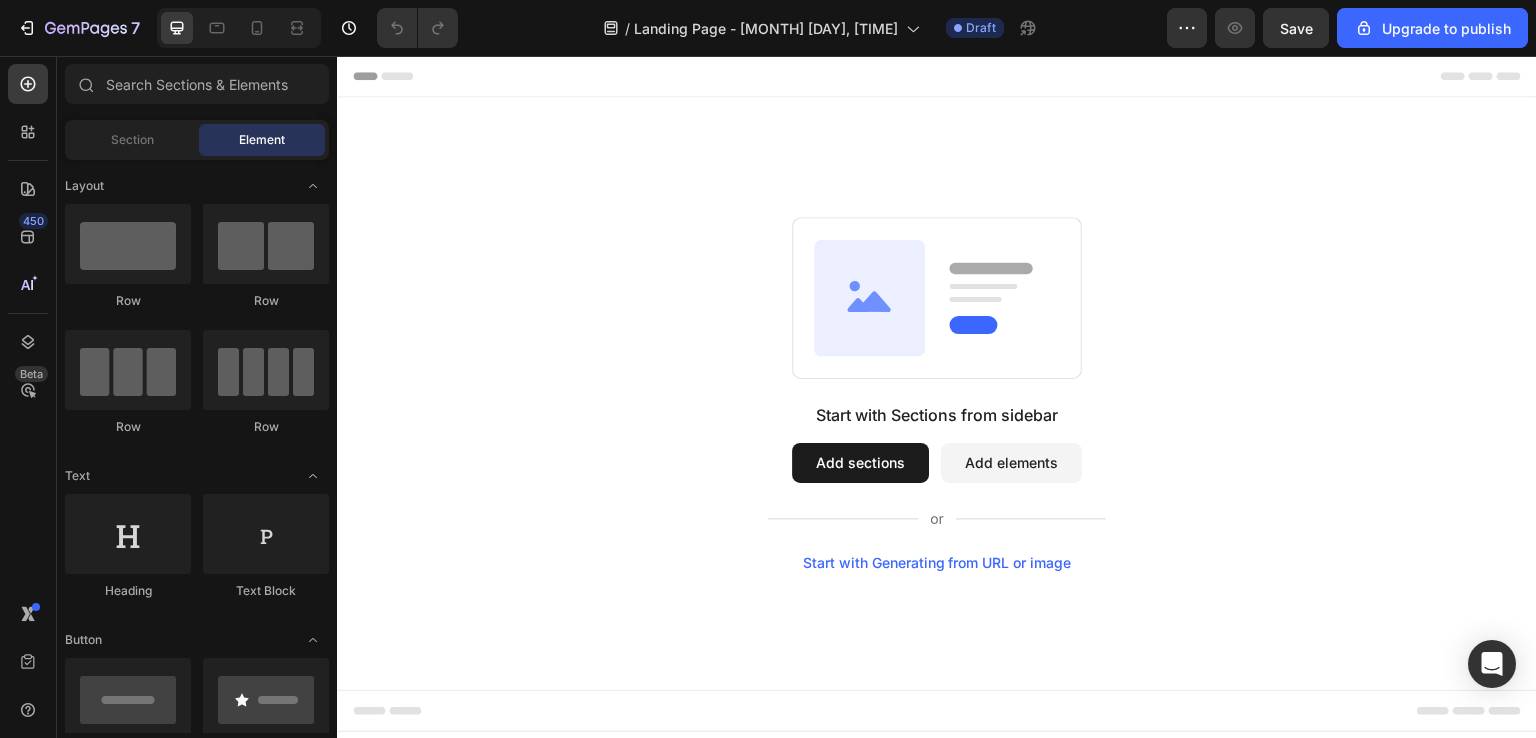 click on "Start with Generating from URL or image" at bounding box center [937, 563] 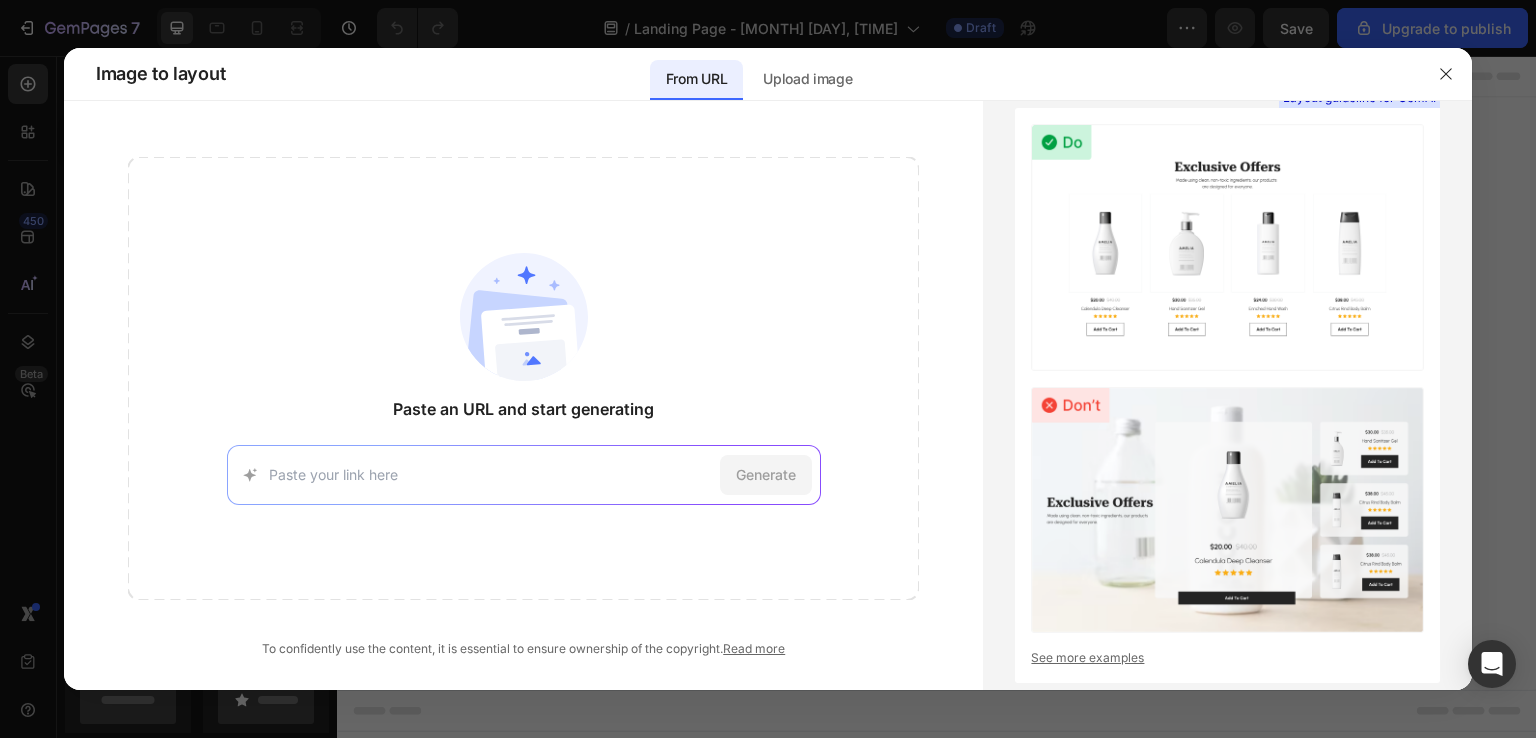paste on "https://flasshcar.com/products/flashgesture" 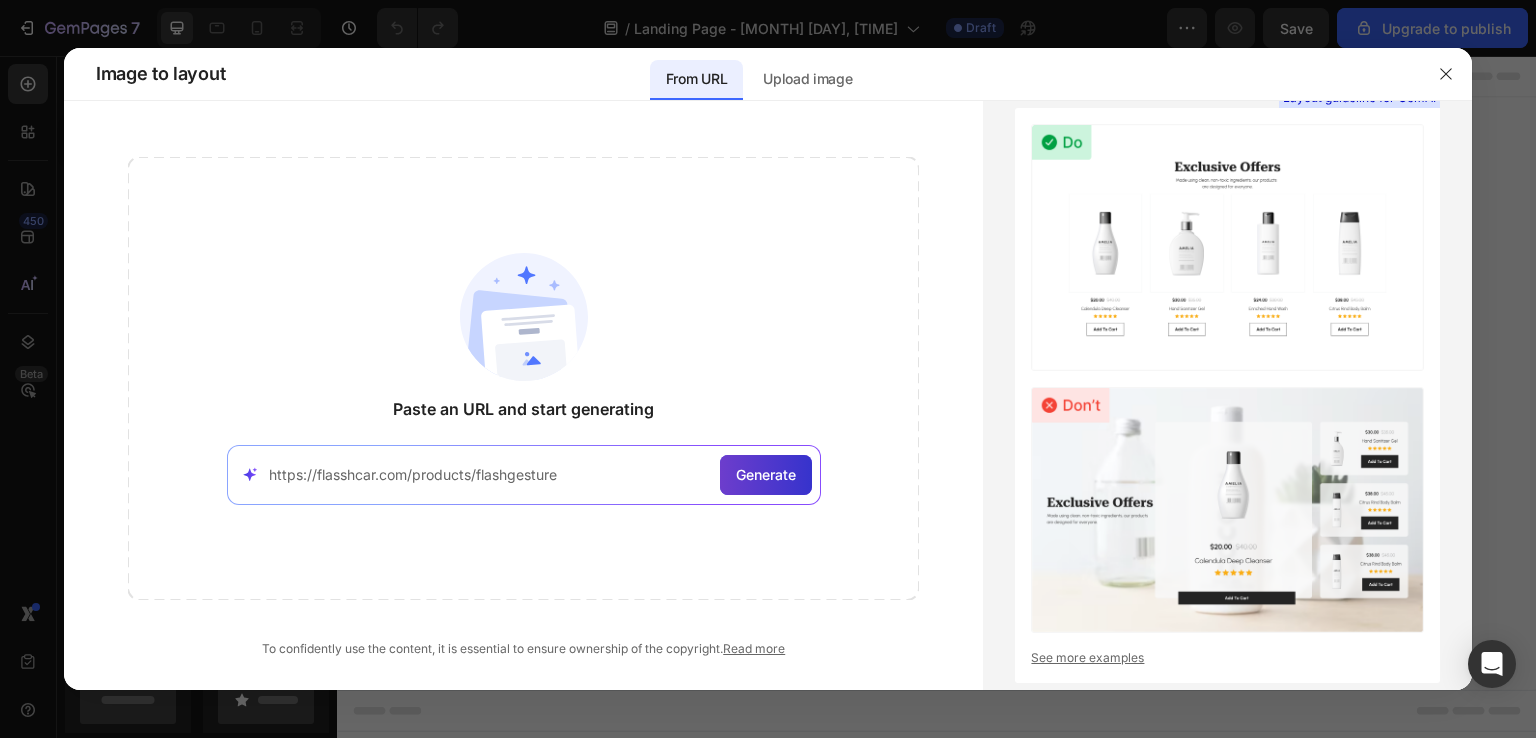 type on "https://flasshcar.com/products/flashgesture" 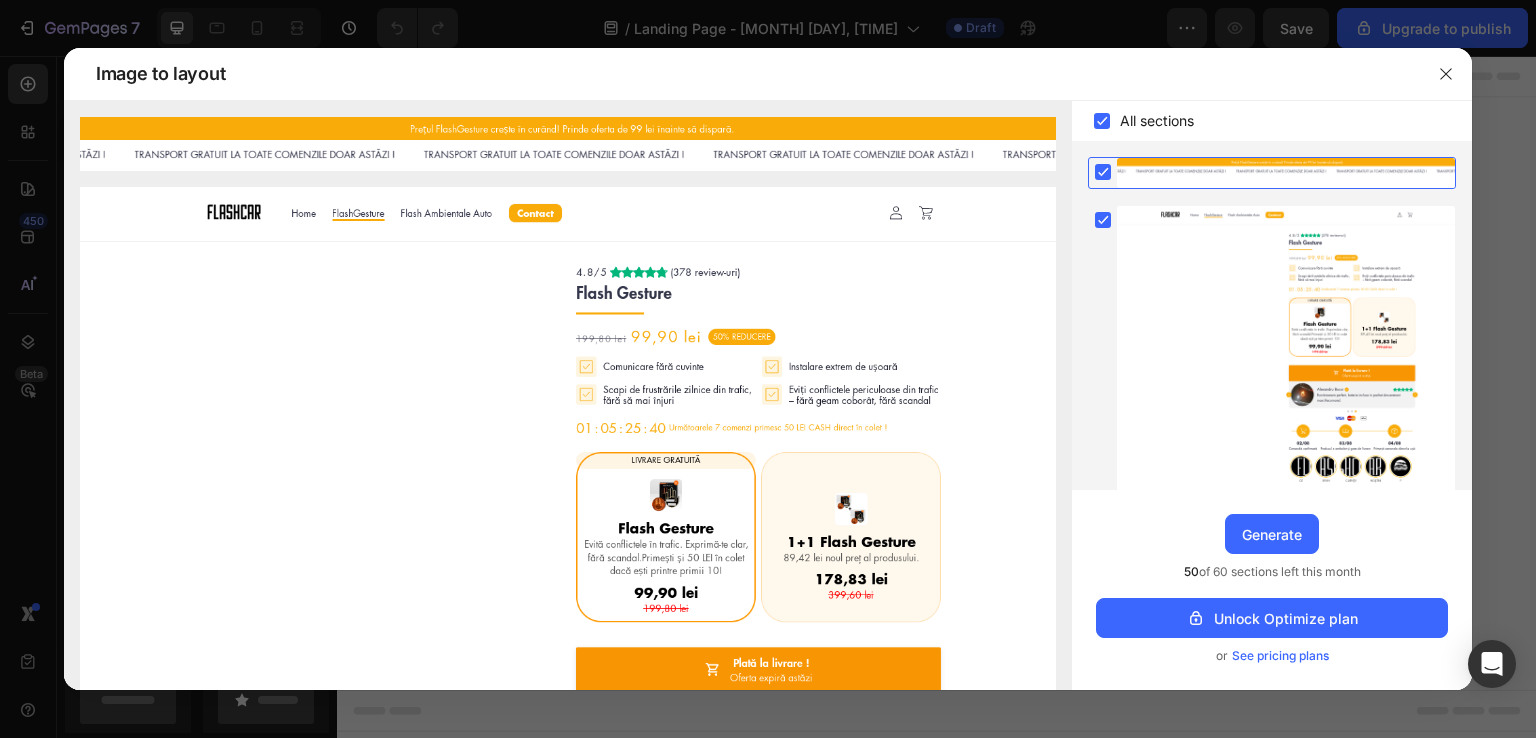 scroll, scrollTop: 200, scrollLeft: 0, axis: vertical 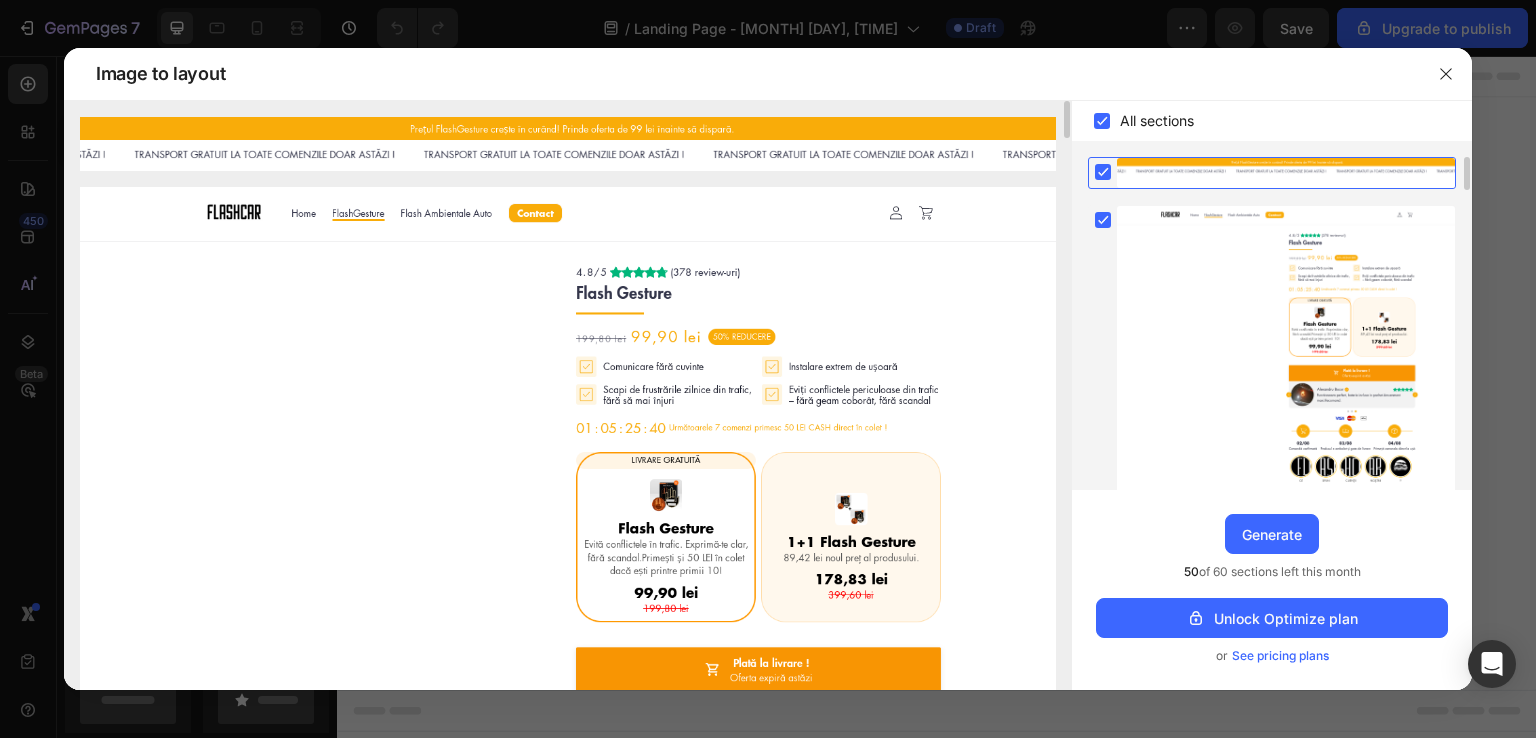 click at bounding box center [568, 1275] 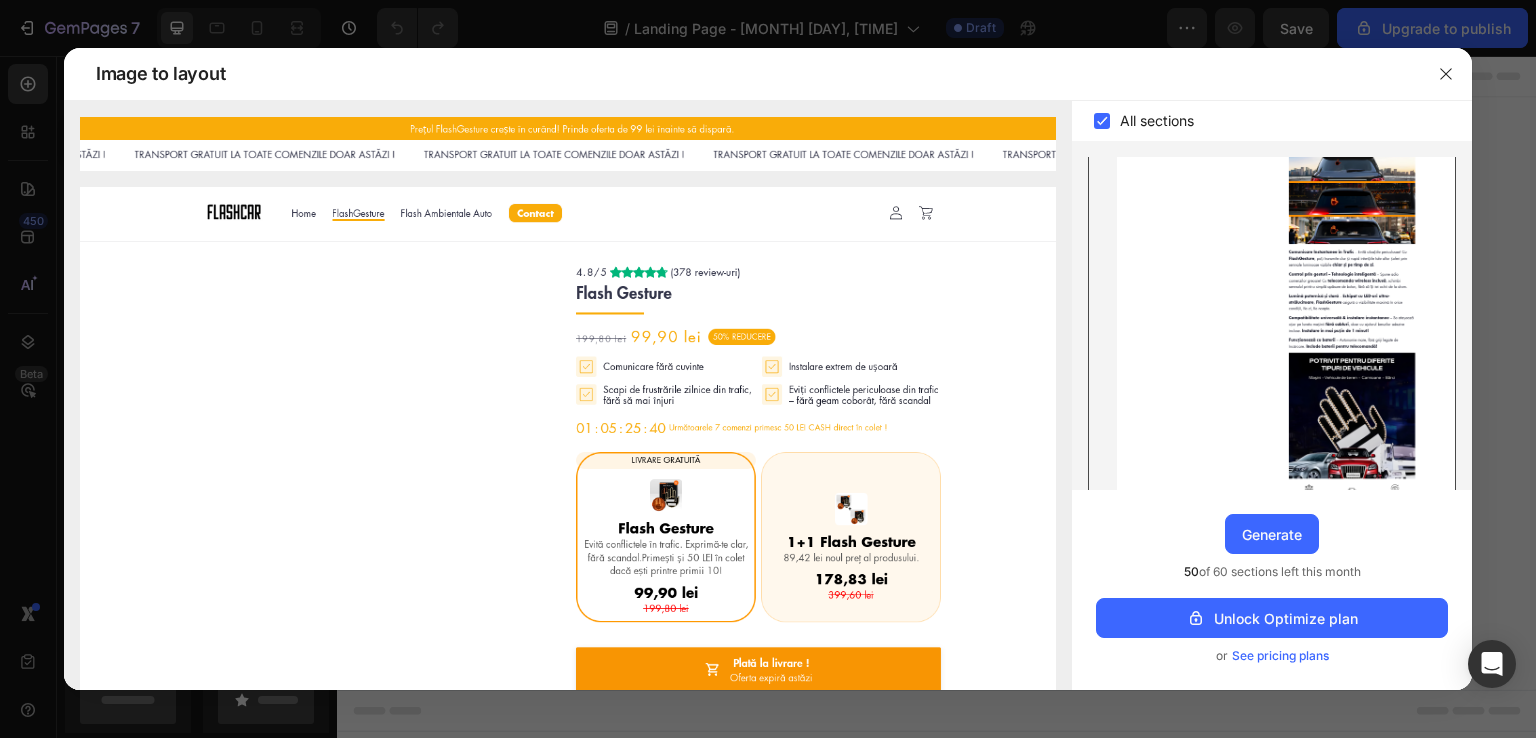 scroll, scrollTop: 0, scrollLeft: 0, axis: both 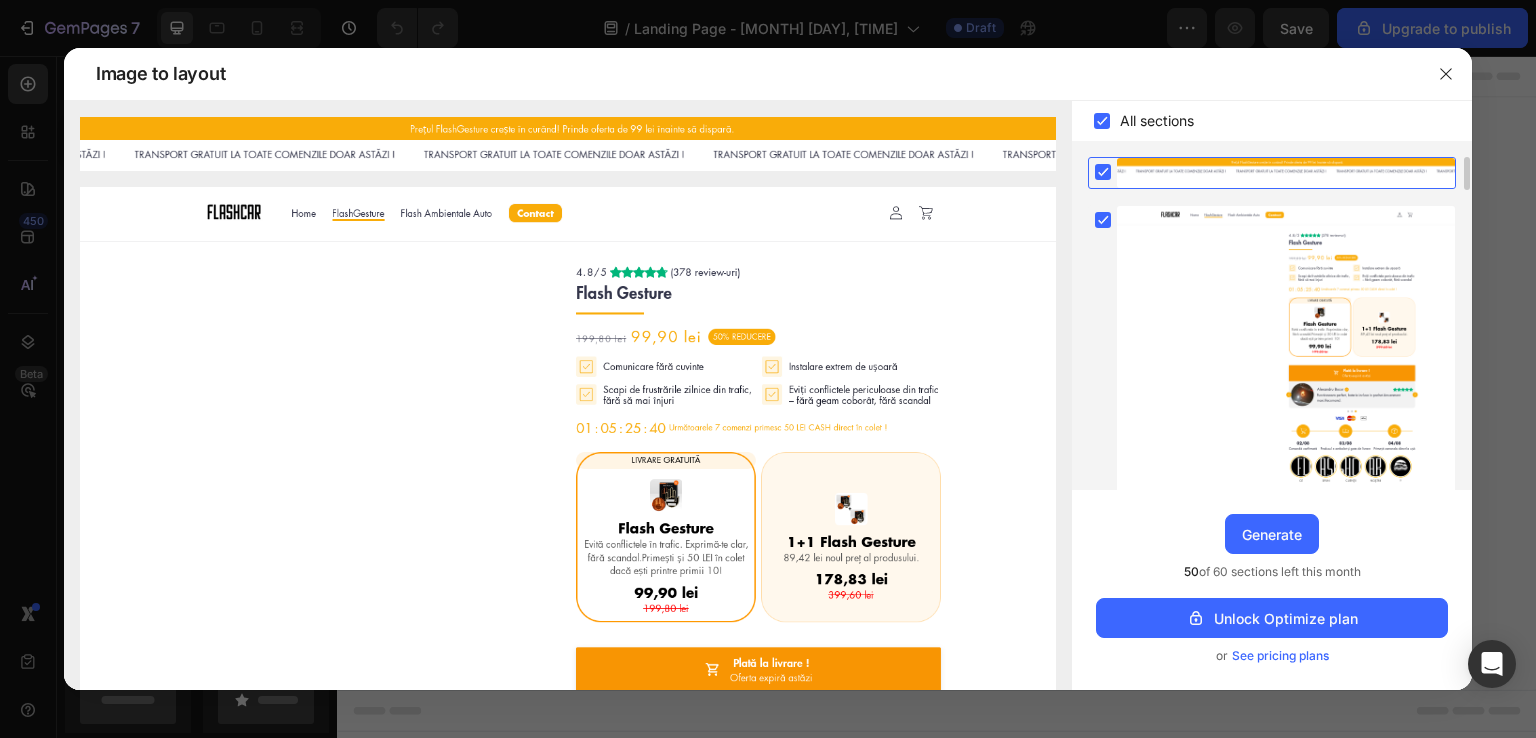 click at bounding box center (1286, 173) 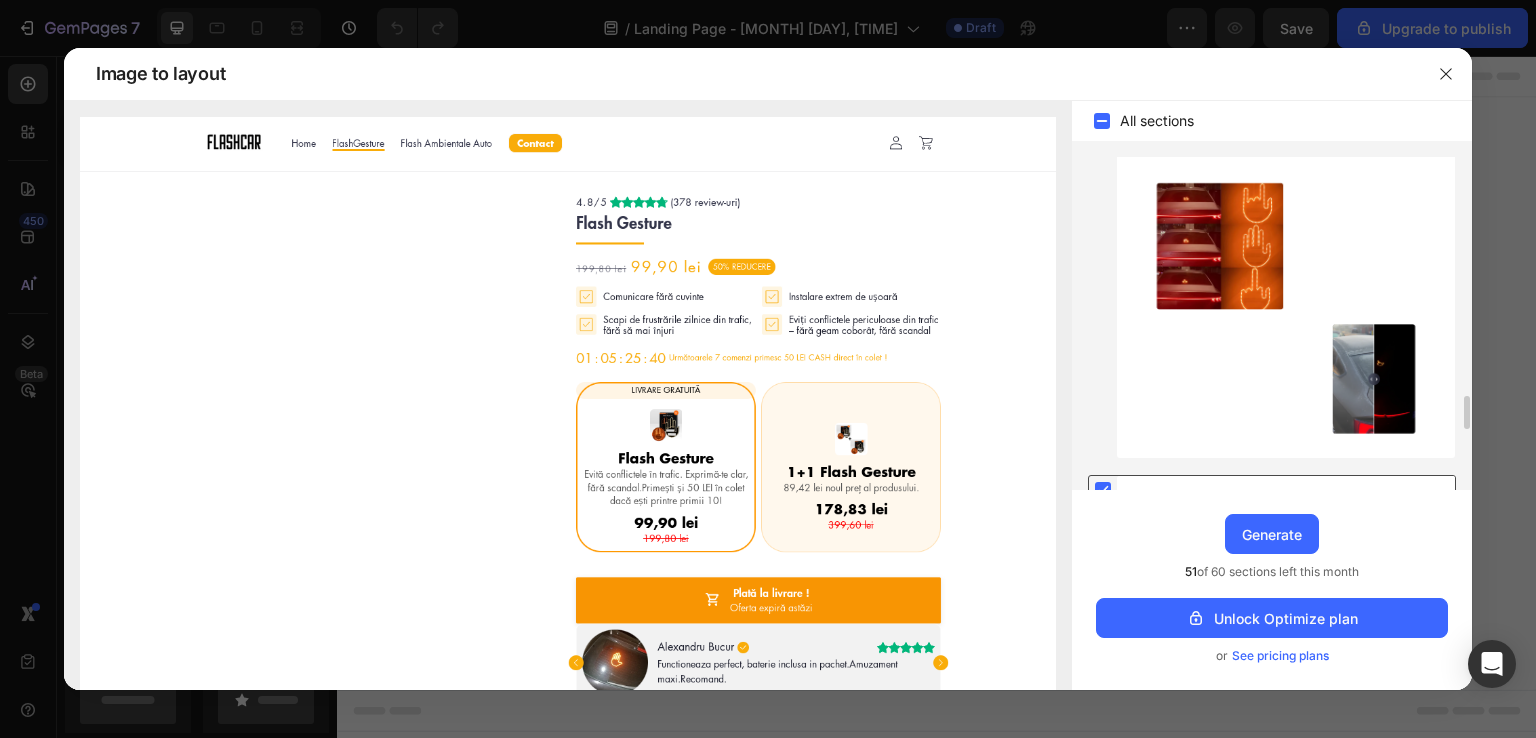 scroll, scrollTop: 1400, scrollLeft: 0, axis: vertical 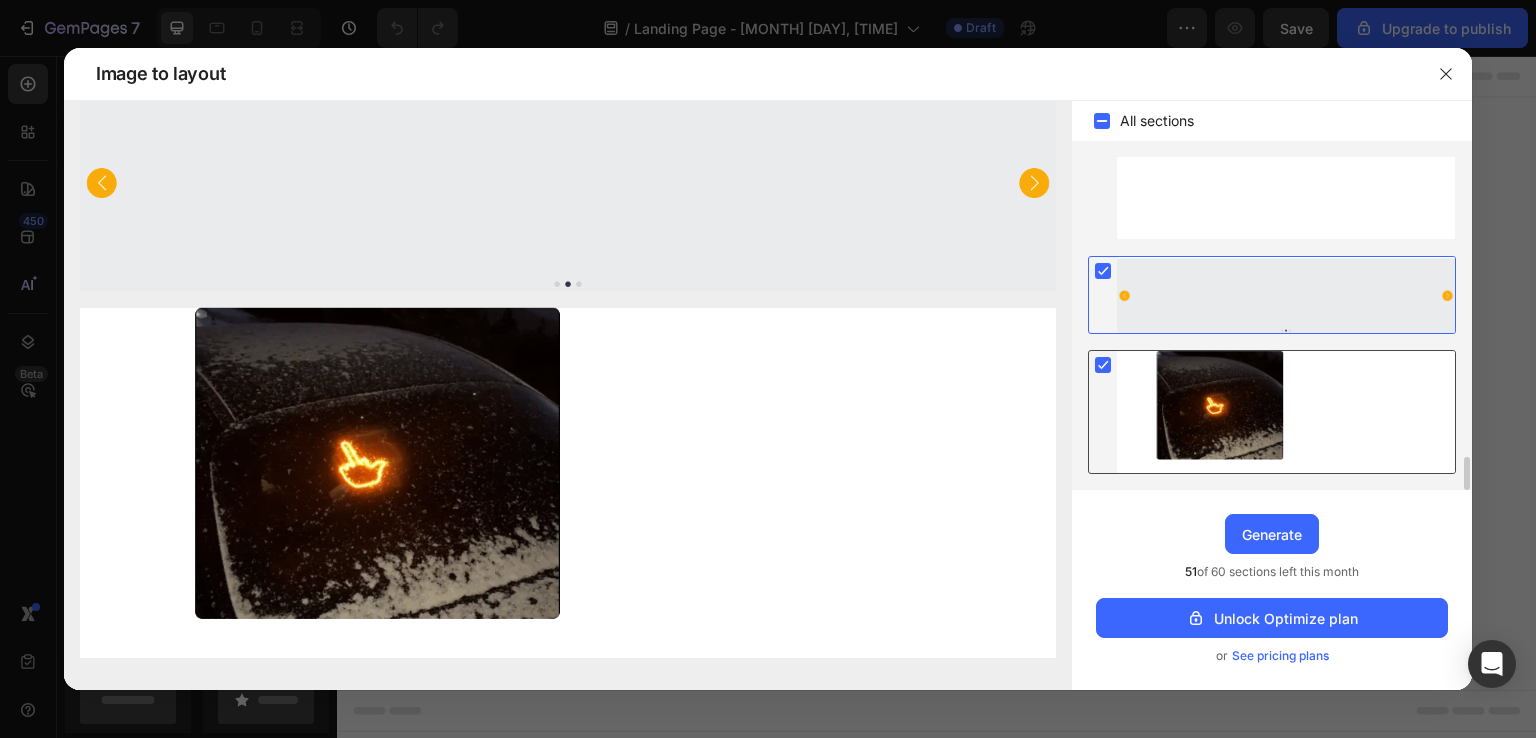 click at bounding box center (1286, 412) 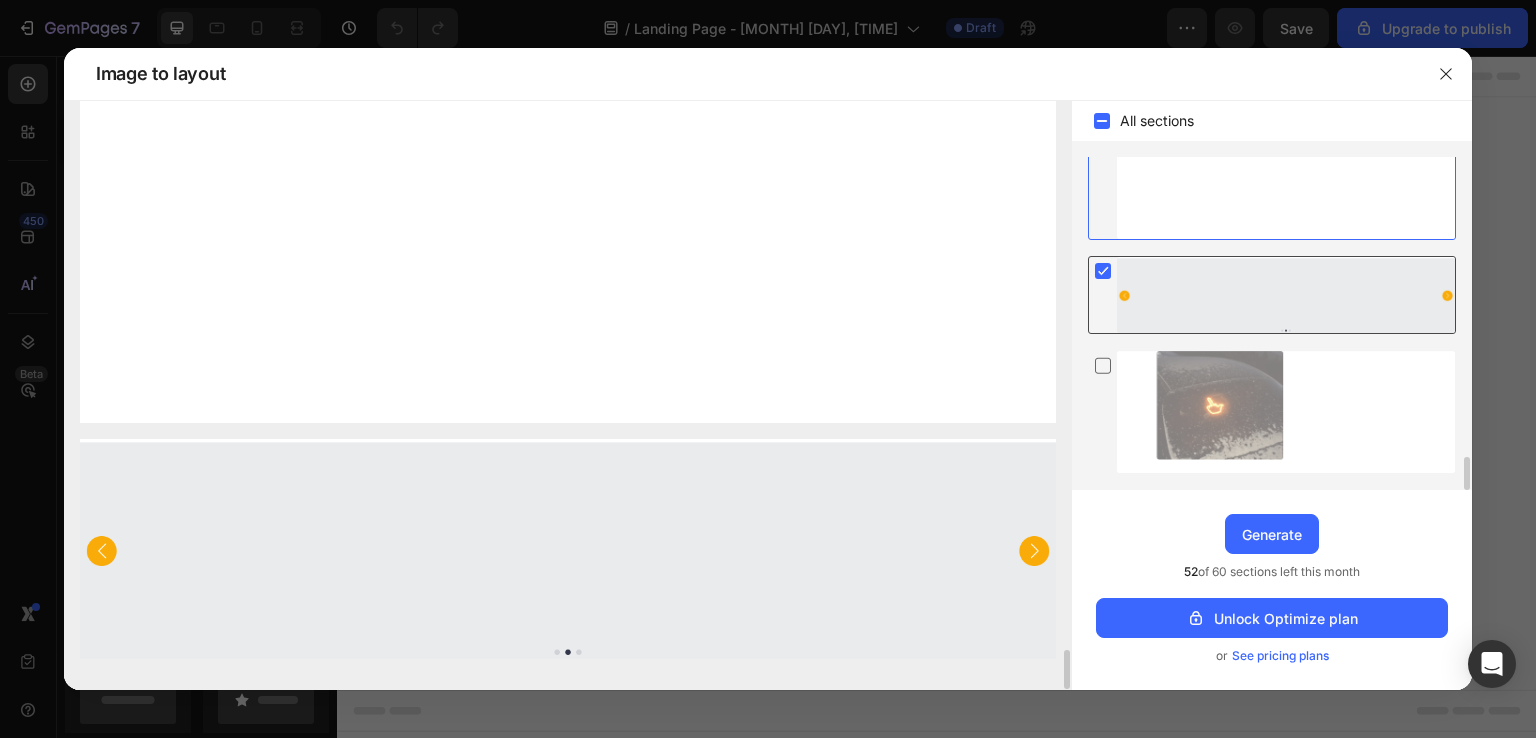 click at bounding box center [1286, 295] 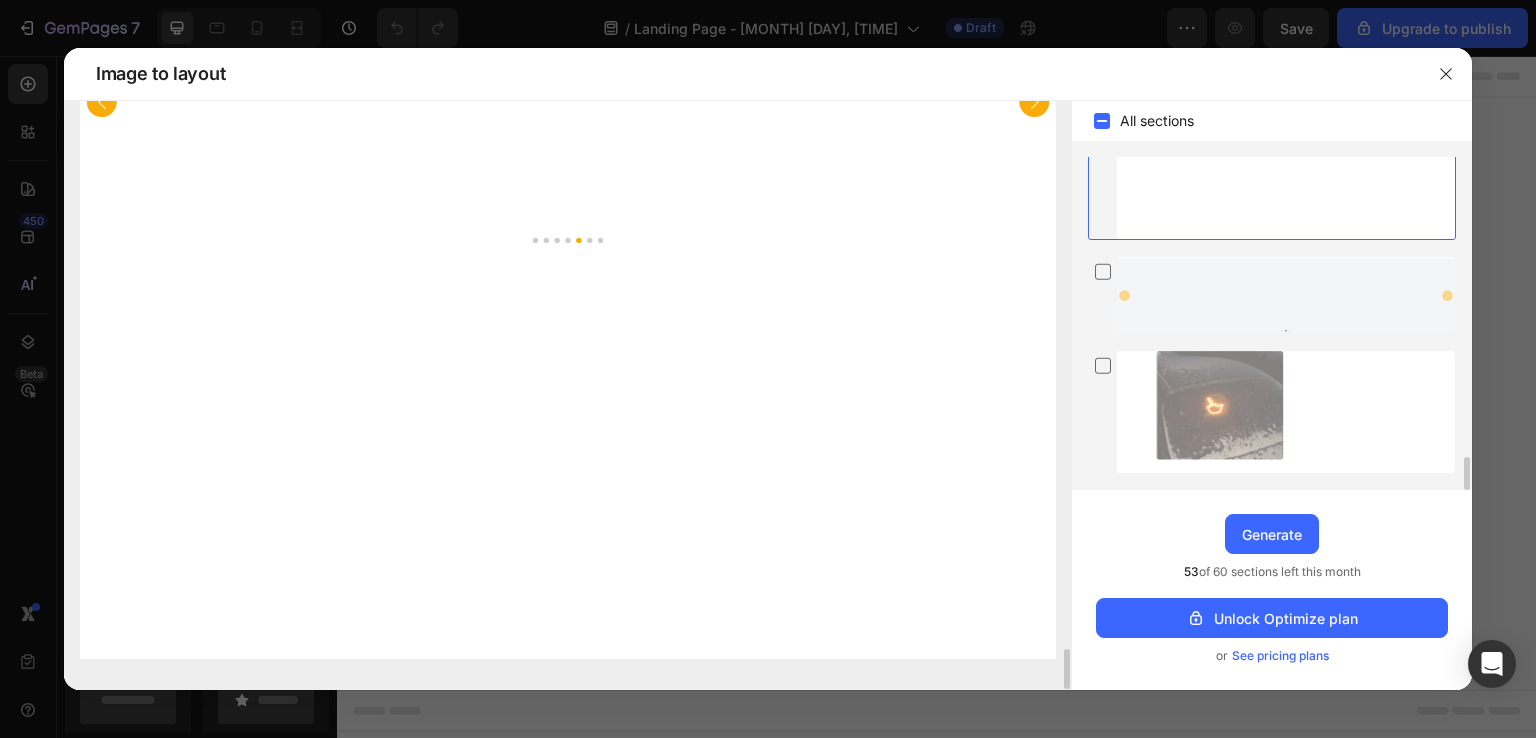 drag, startPoint x: 1154, startPoint y: 190, endPoint x: 1166, endPoint y: 201, distance: 16.27882 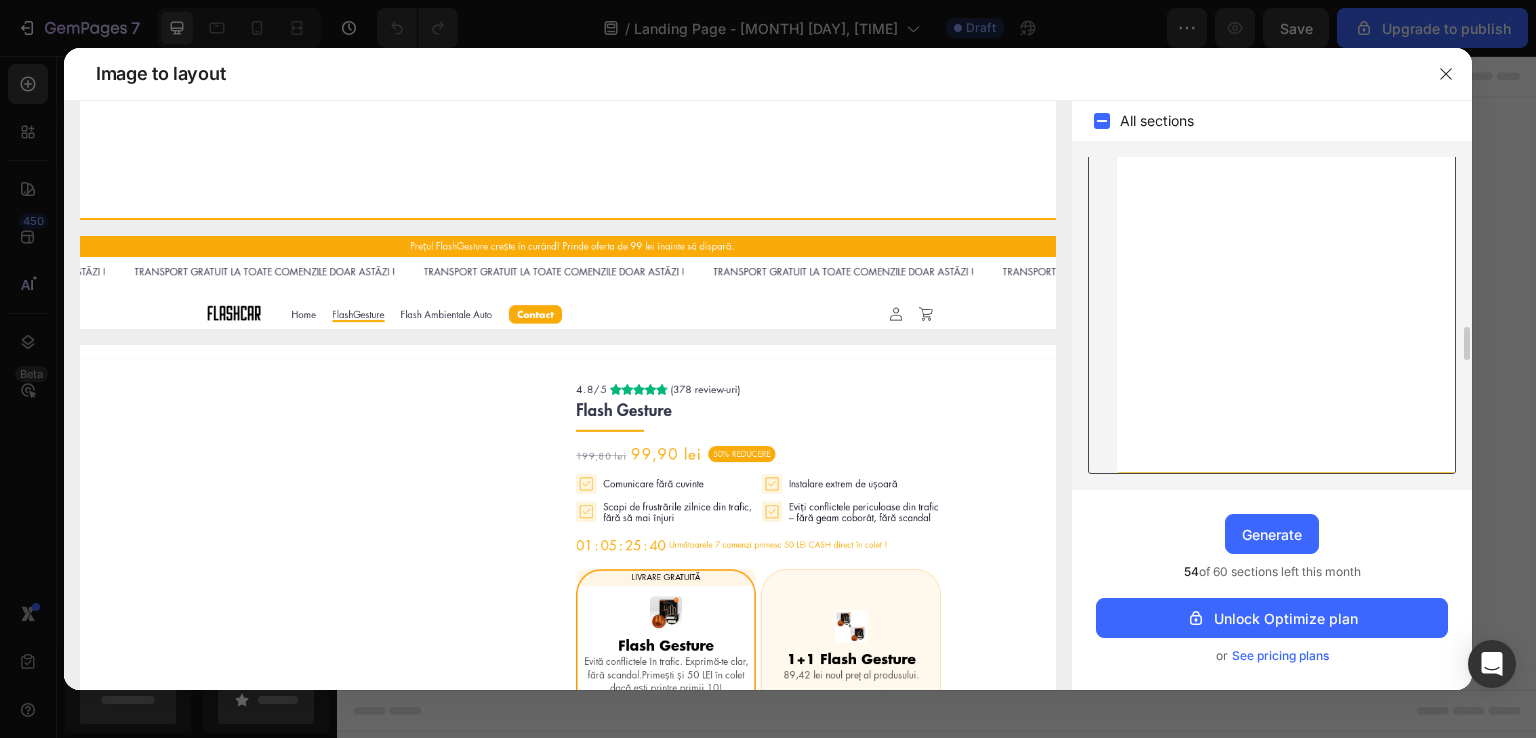 click at bounding box center [1286, 291] 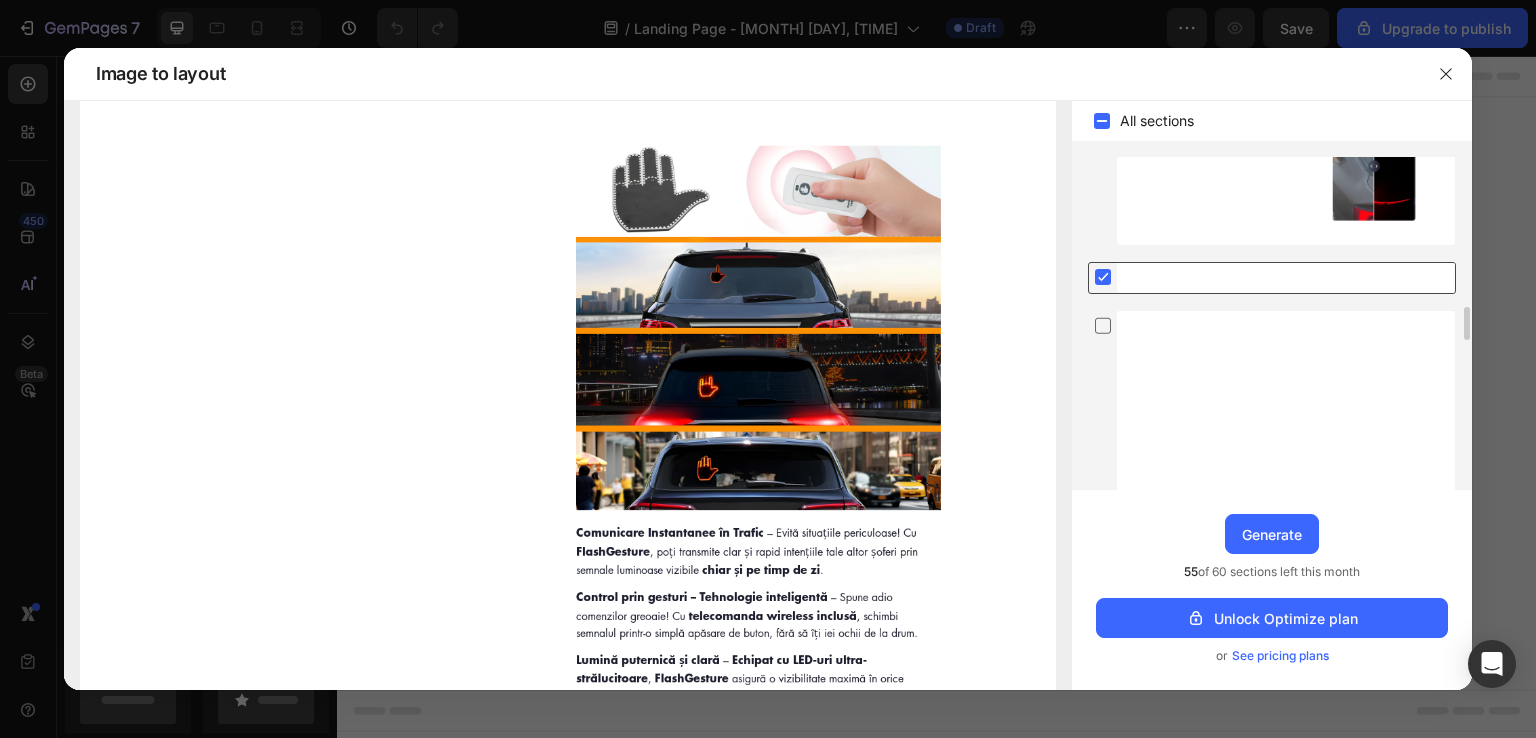 click at bounding box center (1286, 278) 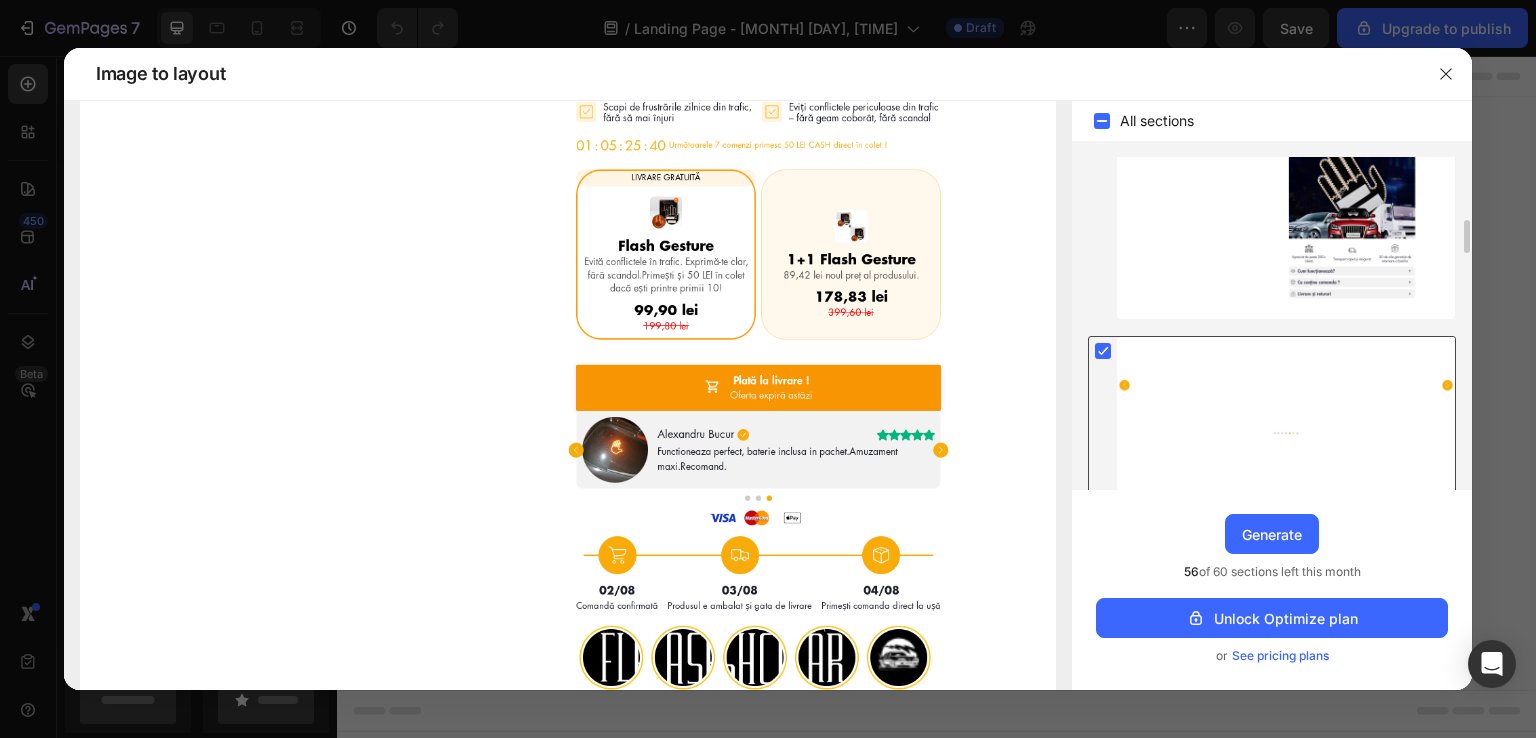 click at bounding box center (1286, 727) 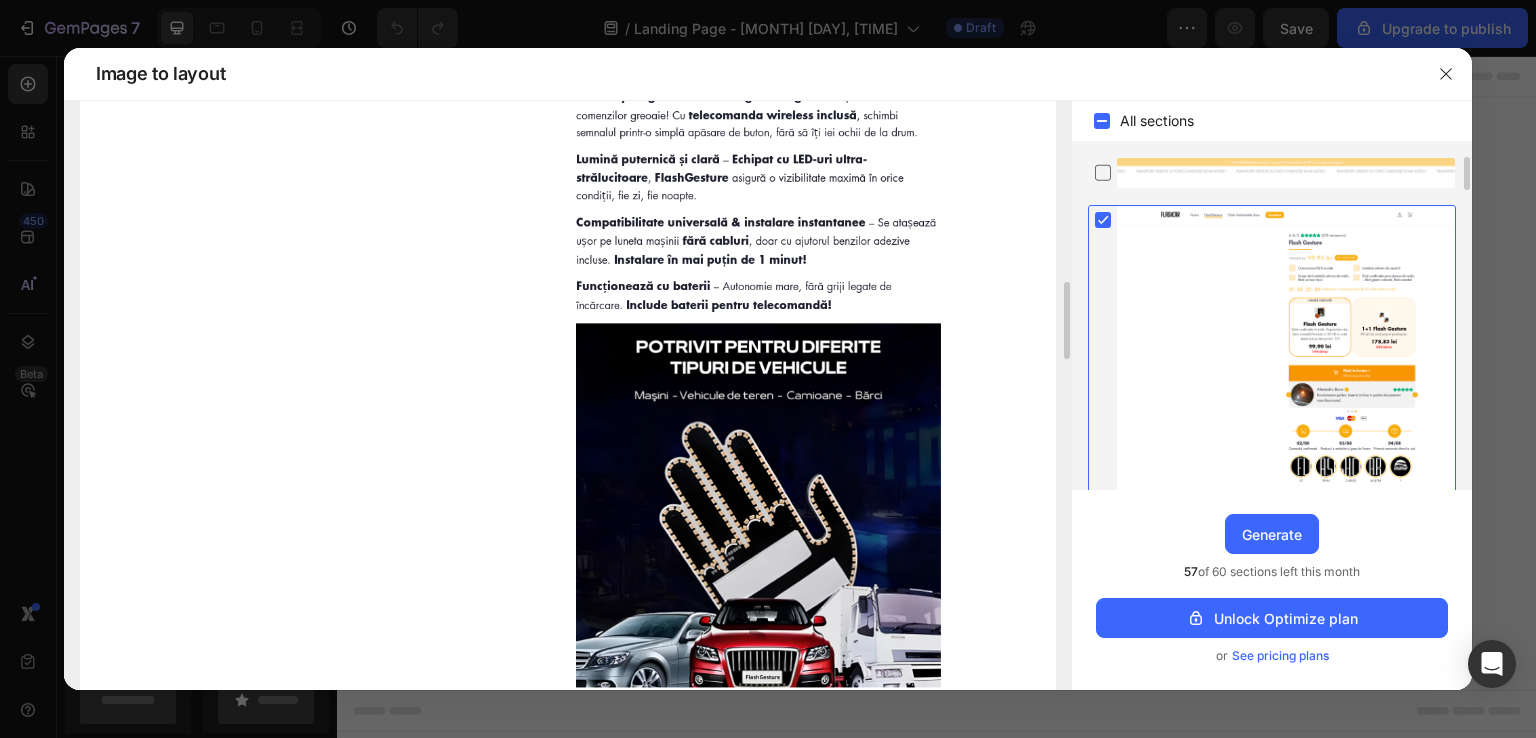 click at bounding box center [1286, 582] 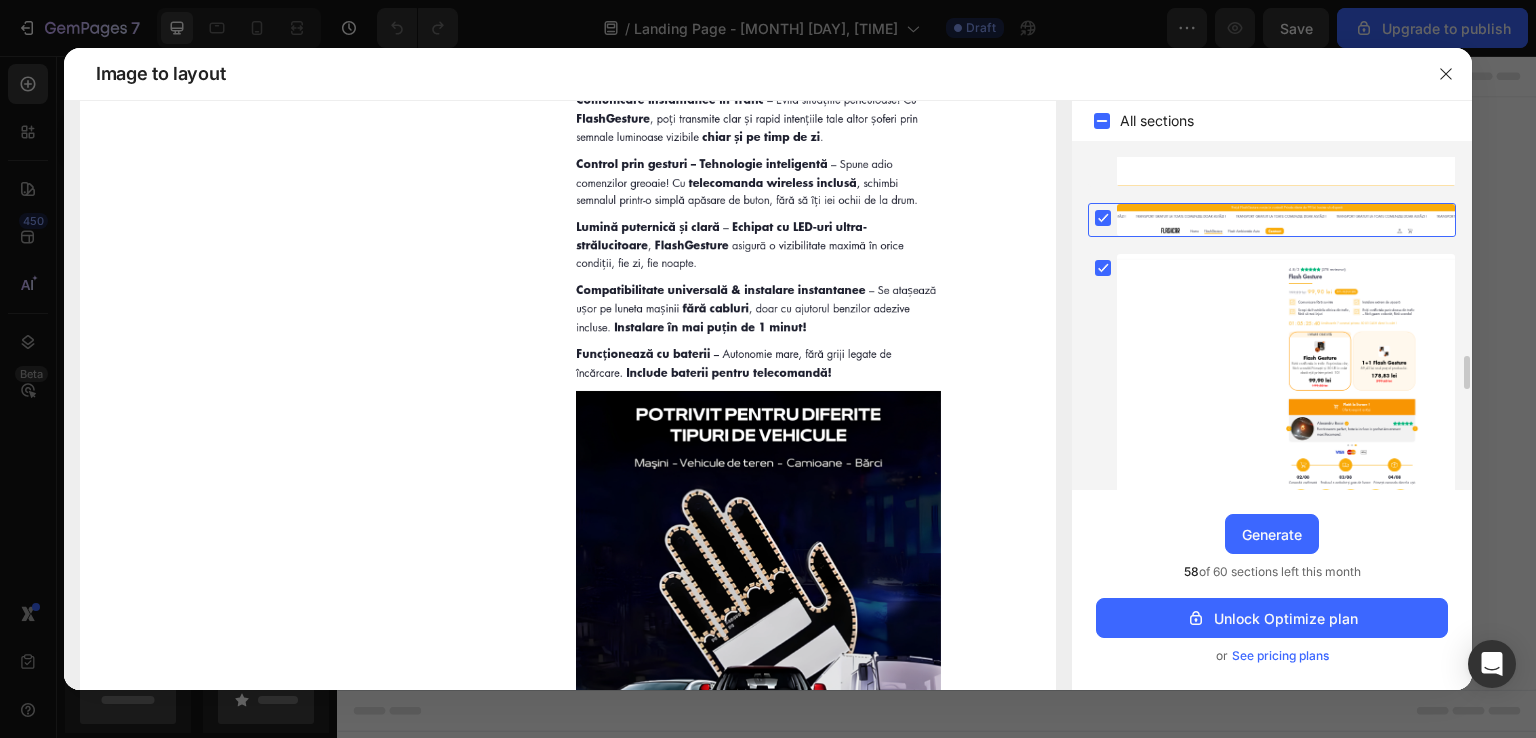 drag, startPoint x: 1194, startPoint y: 282, endPoint x: 1194, endPoint y: 239, distance: 43 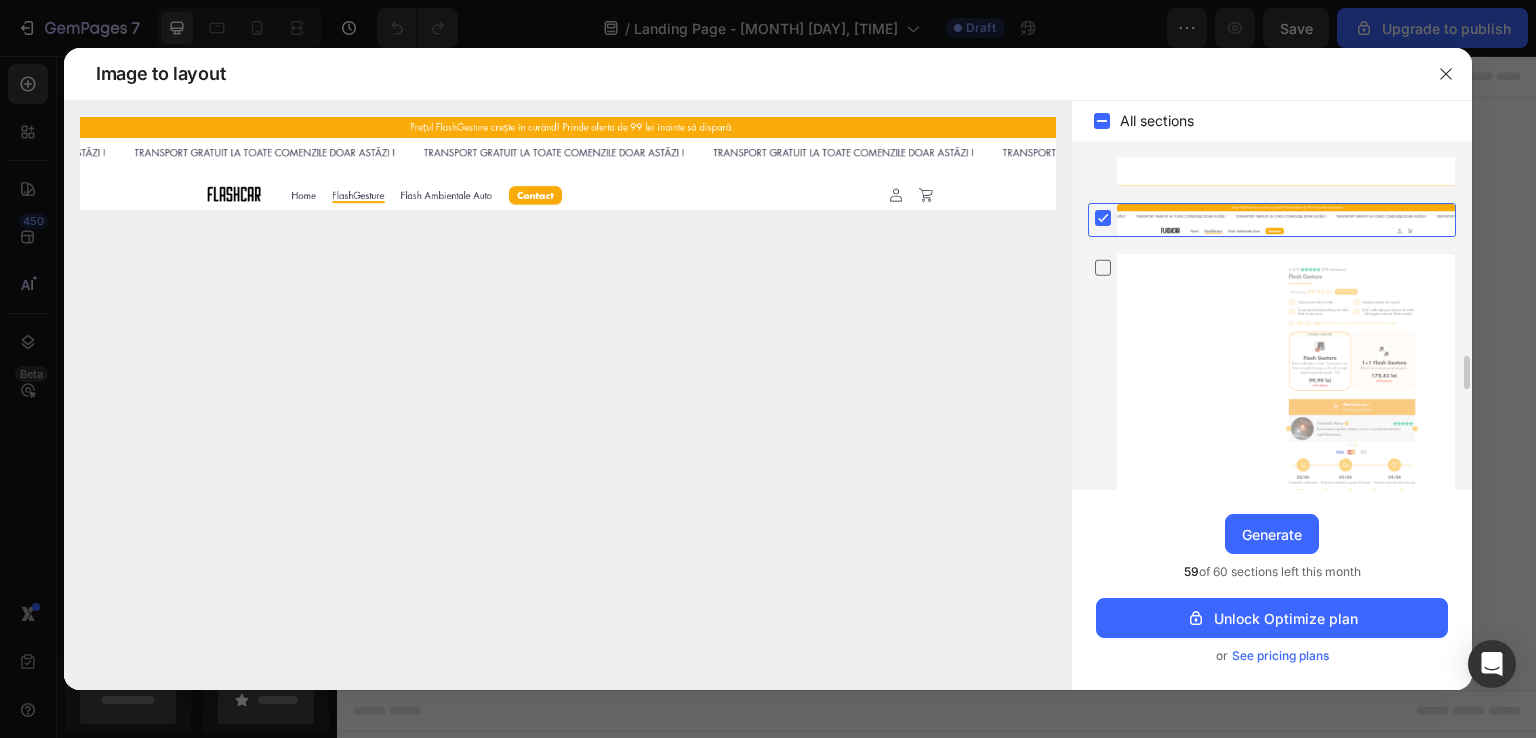 click at bounding box center [1286, 220] 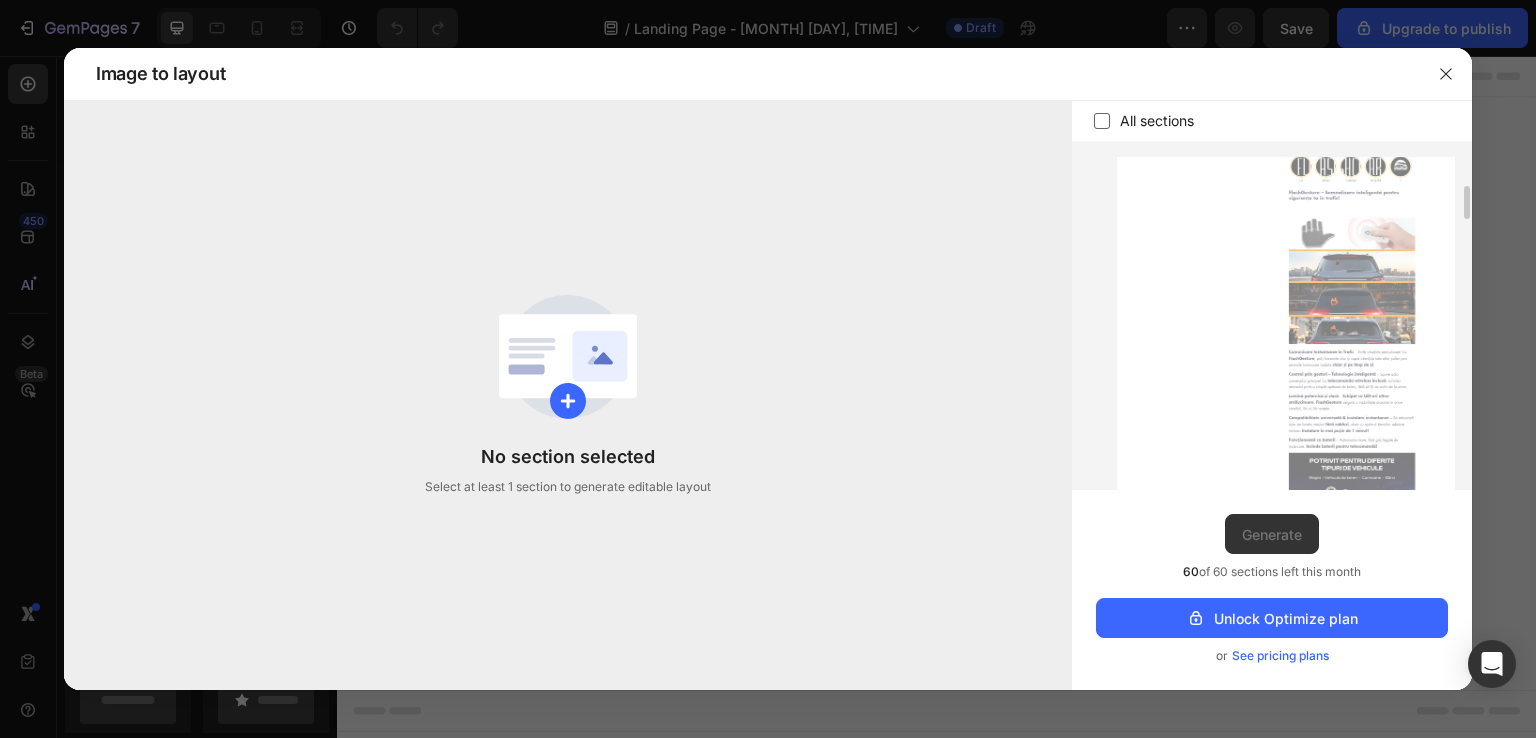 click at bounding box center [1286, 282] 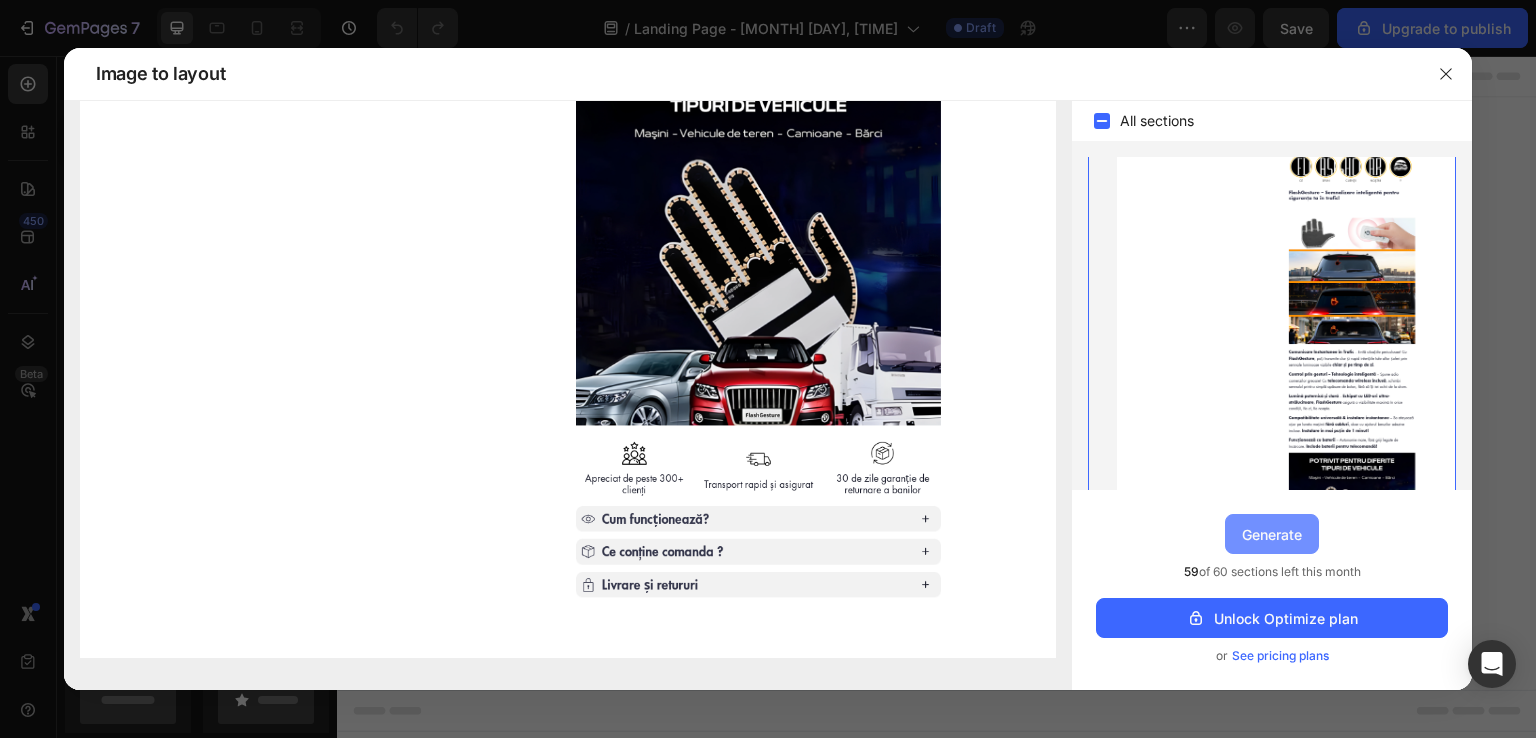 click on "Generate" at bounding box center (1272, 534) 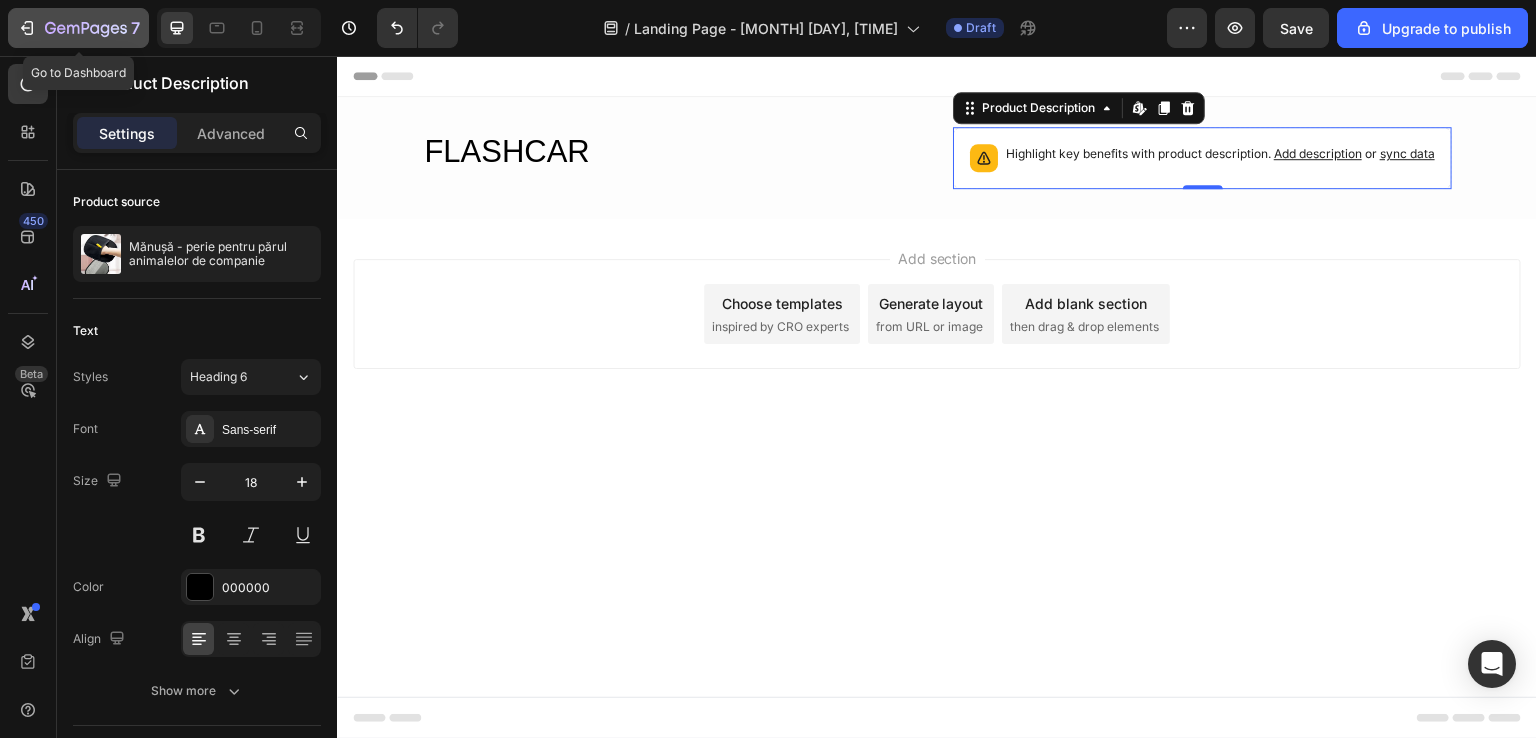click on "7" at bounding box center (78, 28) 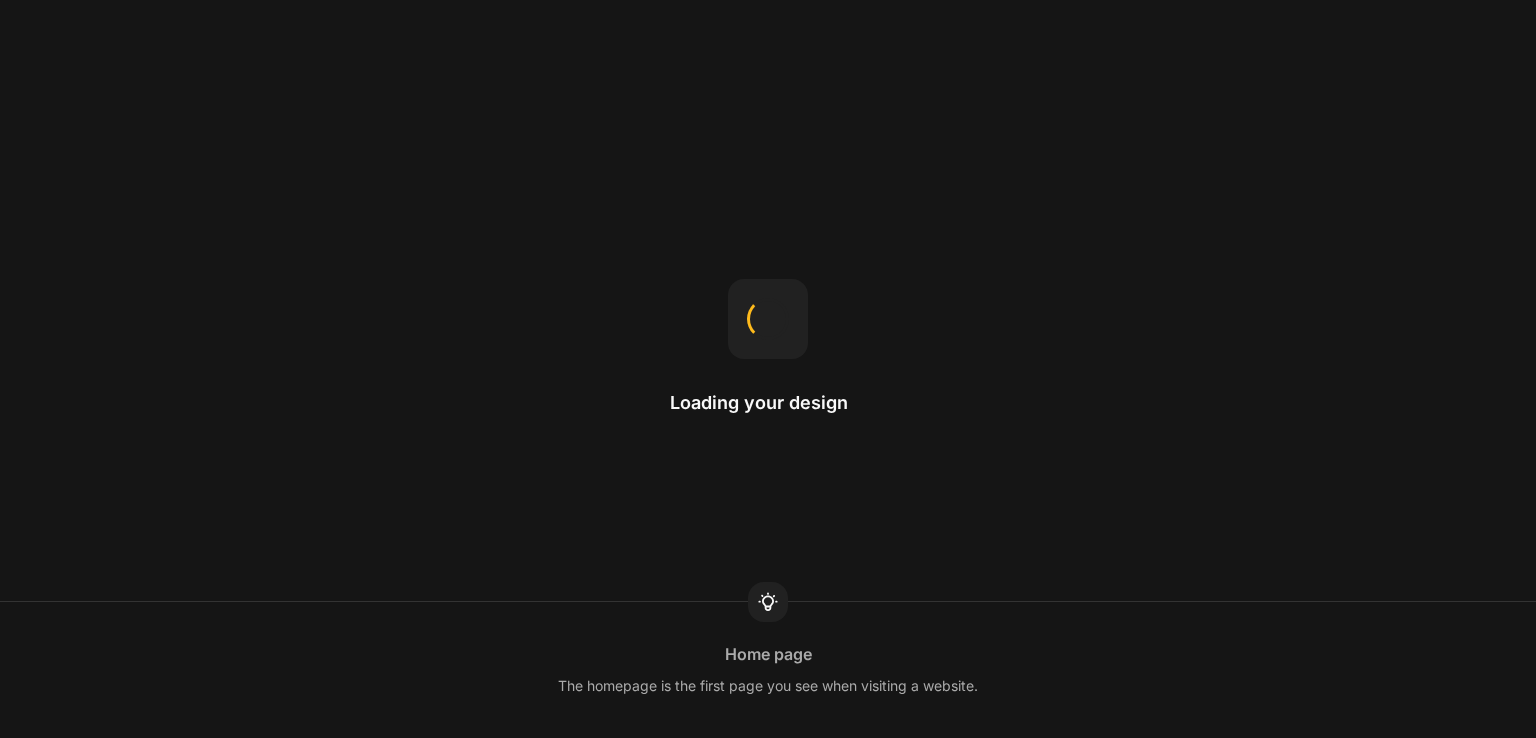 scroll, scrollTop: 0, scrollLeft: 0, axis: both 